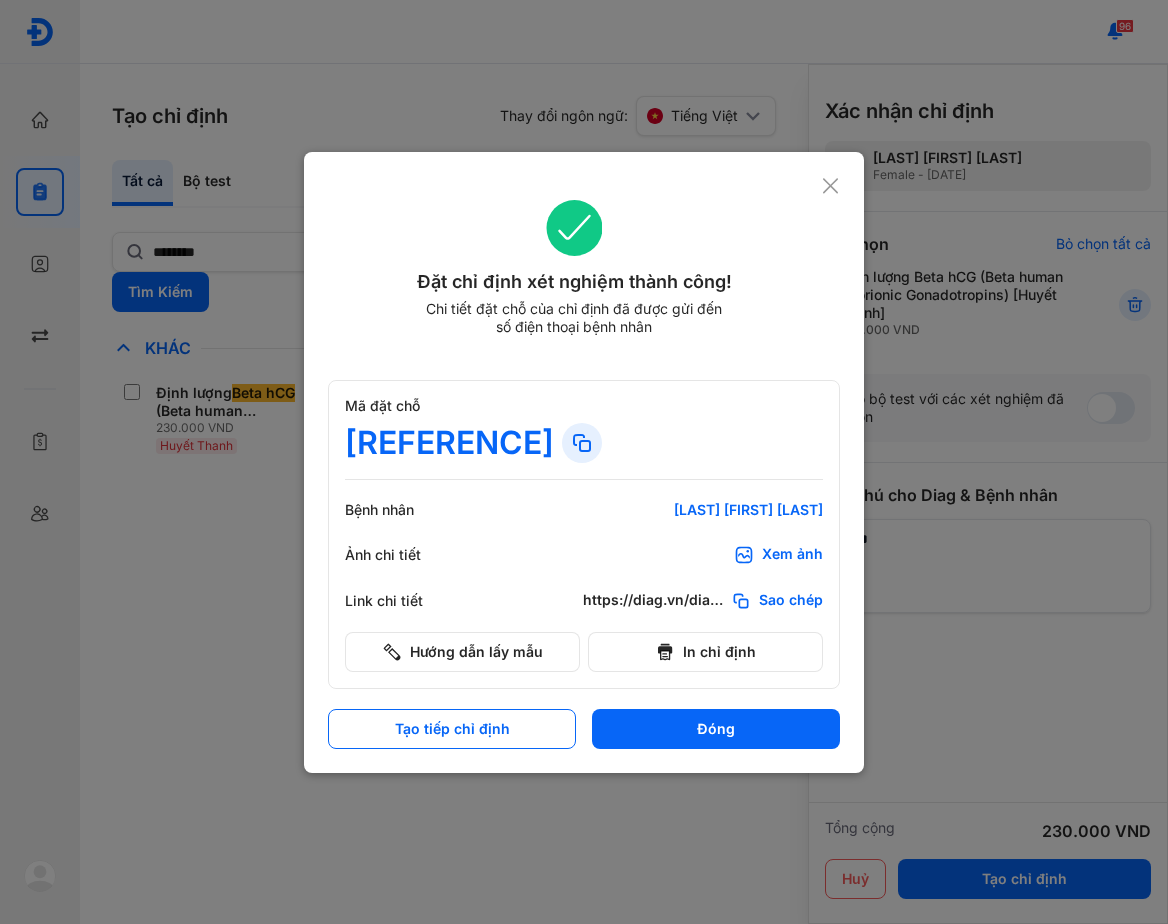 scroll, scrollTop: 0, scrollLeft: 0, axis: both 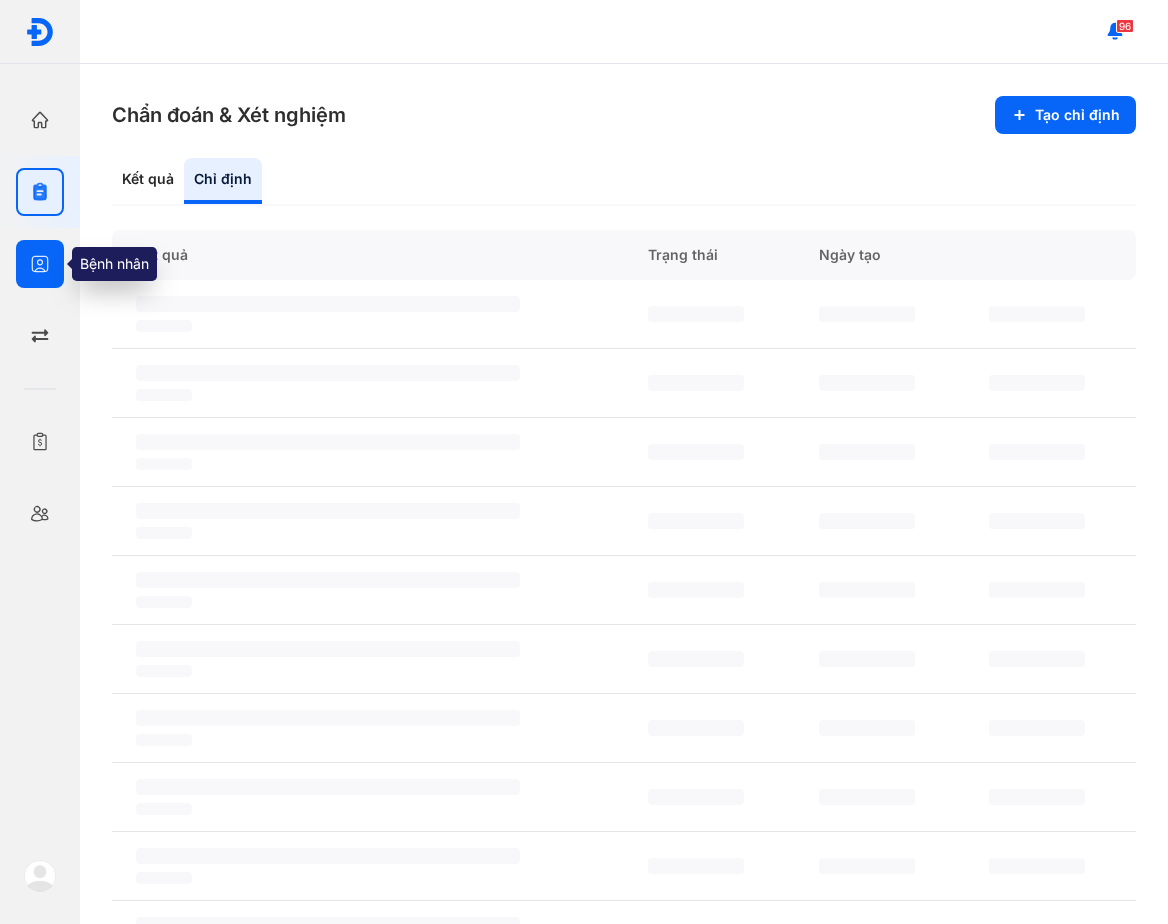 click at bounding box center [40, 264] 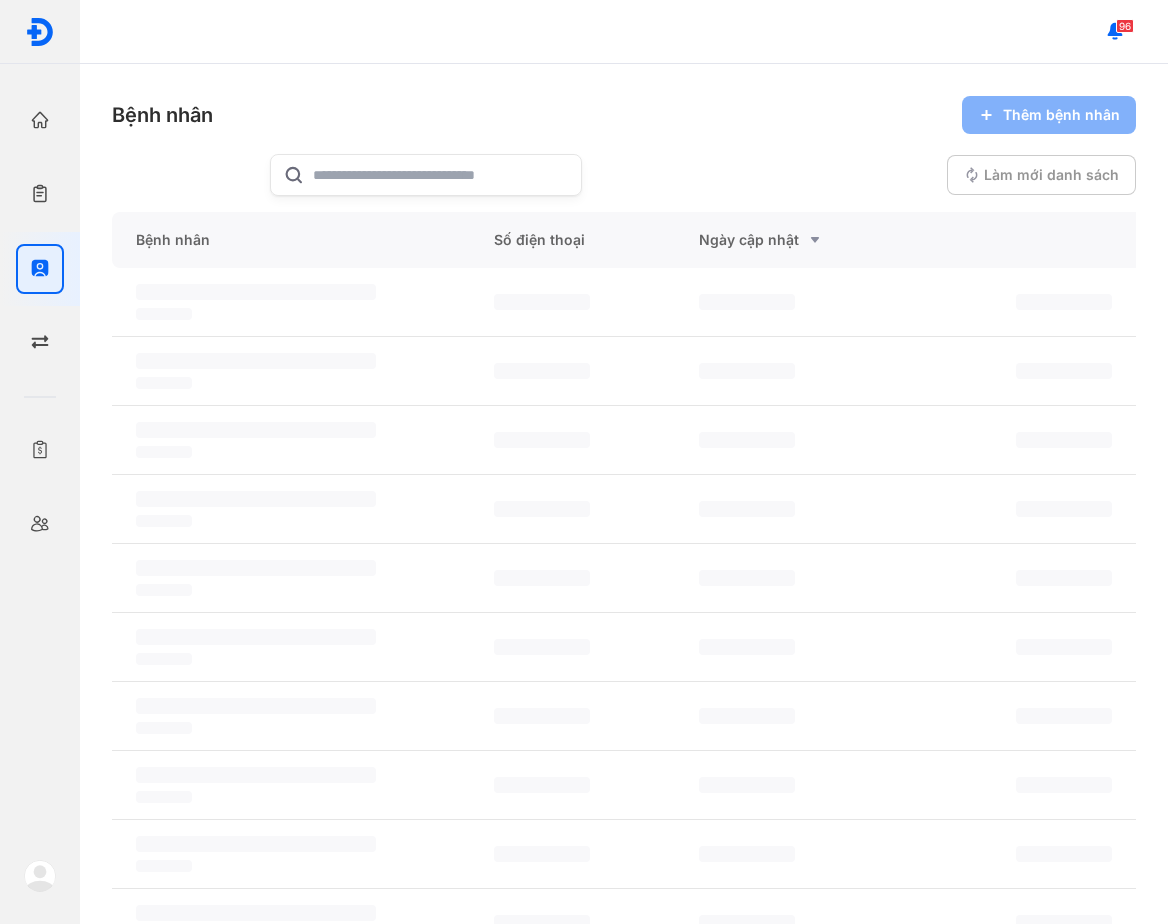 click 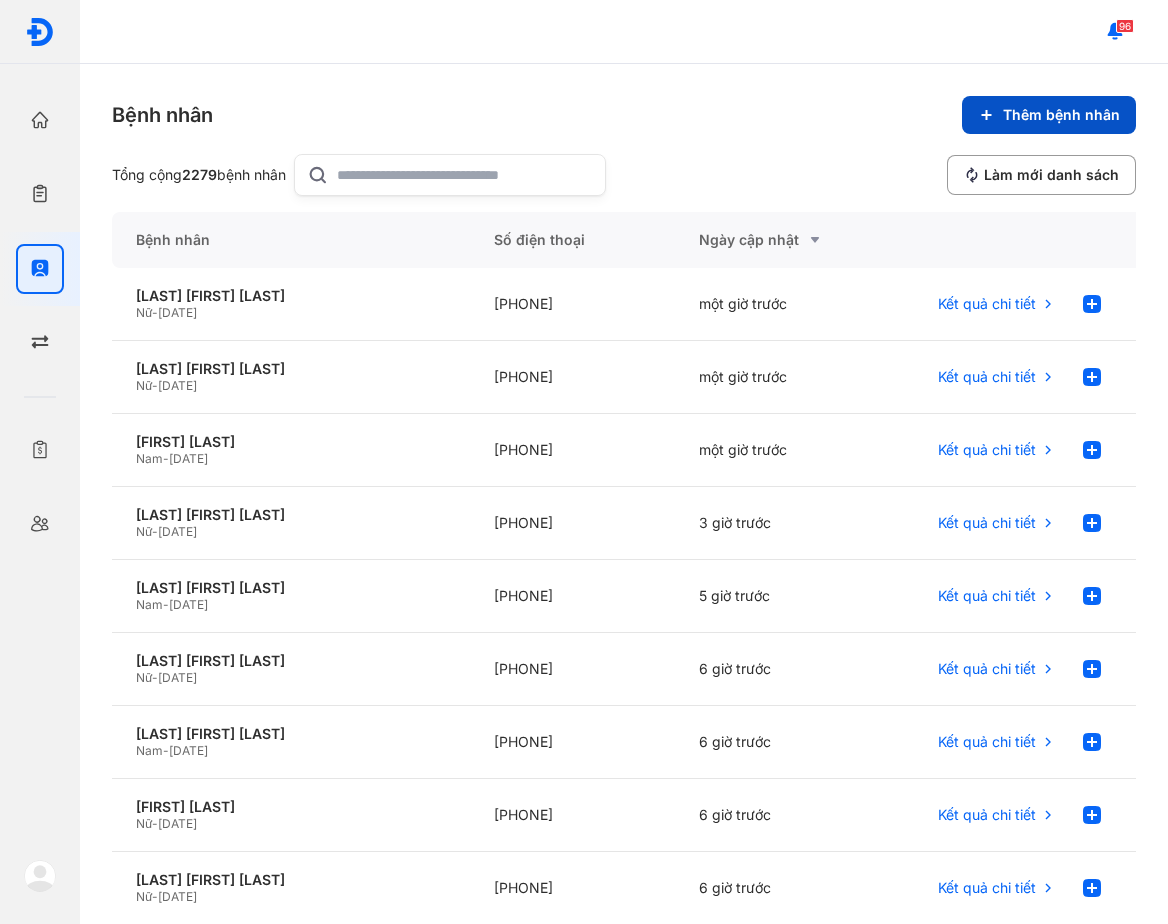 click on "Thêm bệnh nhân" at bounding box center (1049, 115) 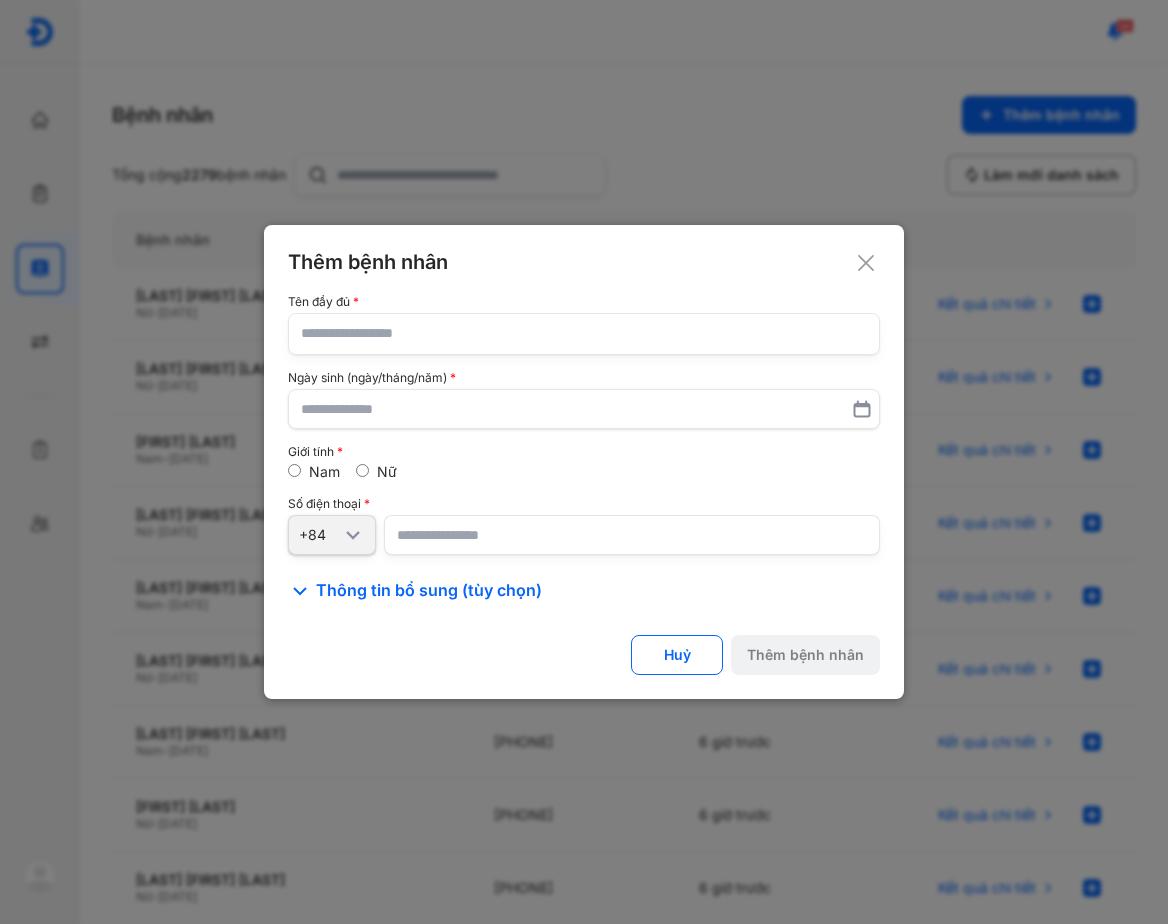 click 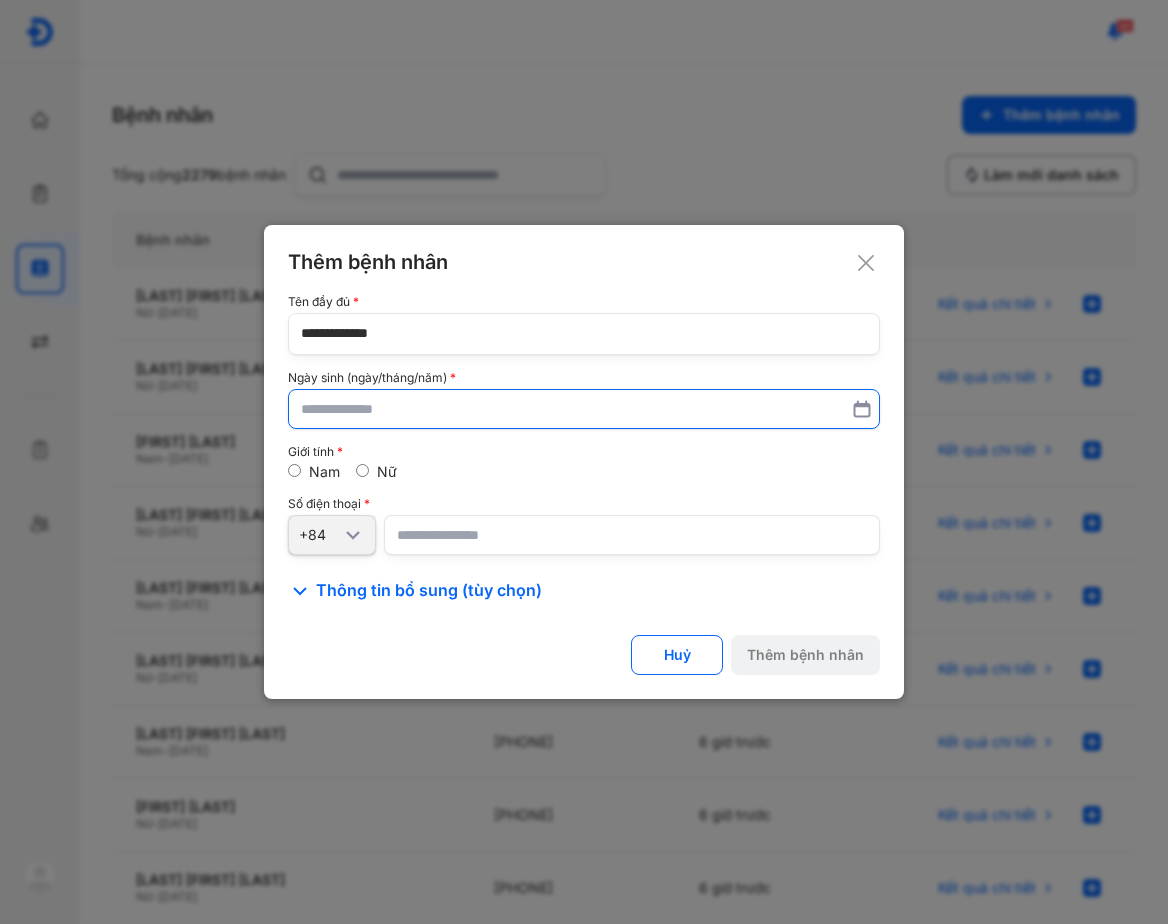 type on "**********" 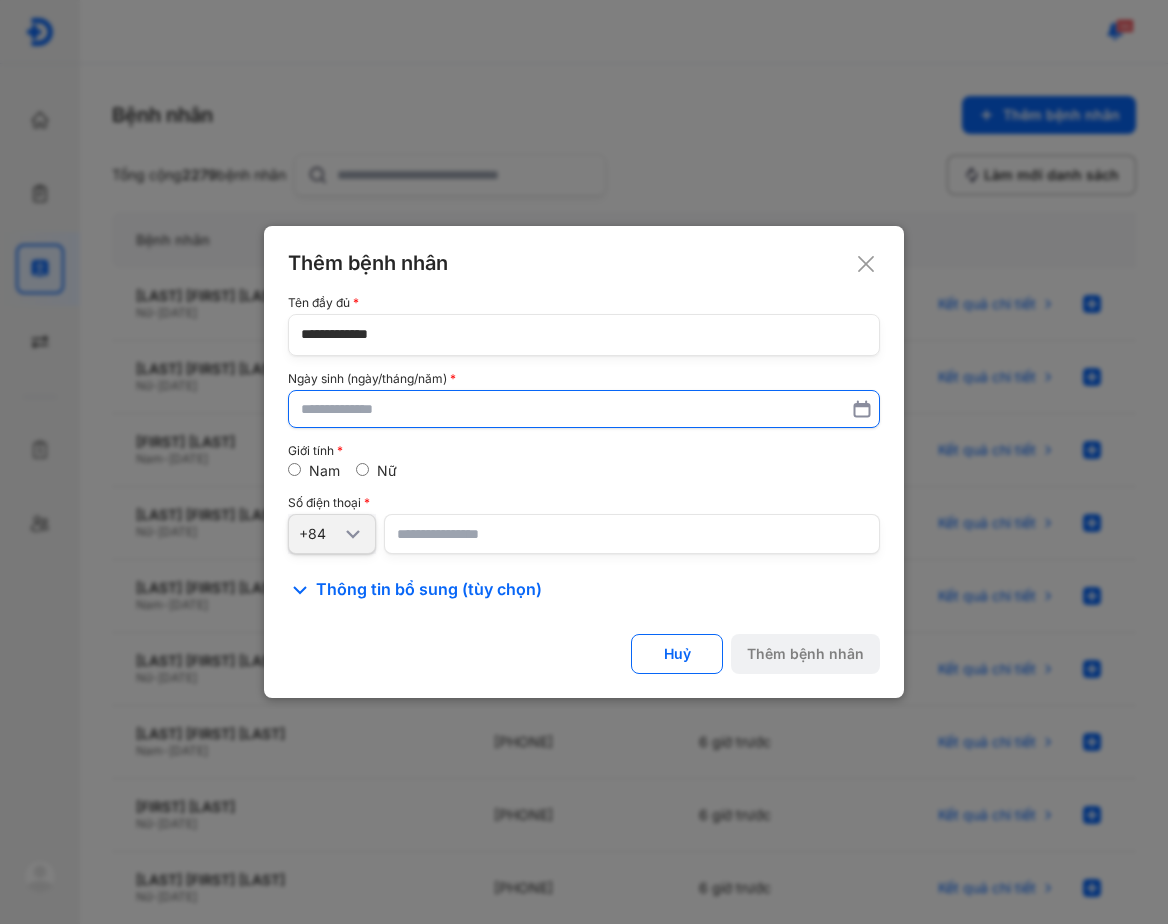 click at bounding box center [584, 409] 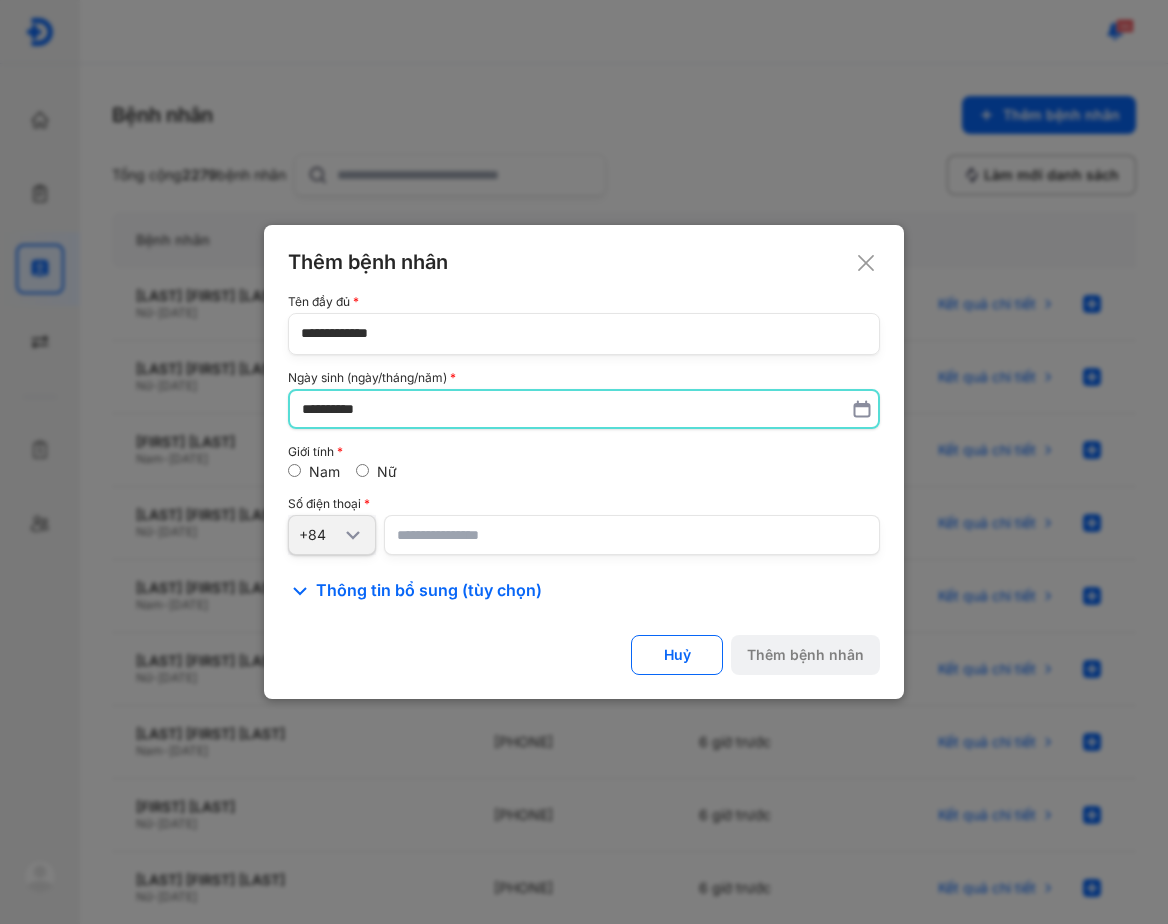 type on "**********" 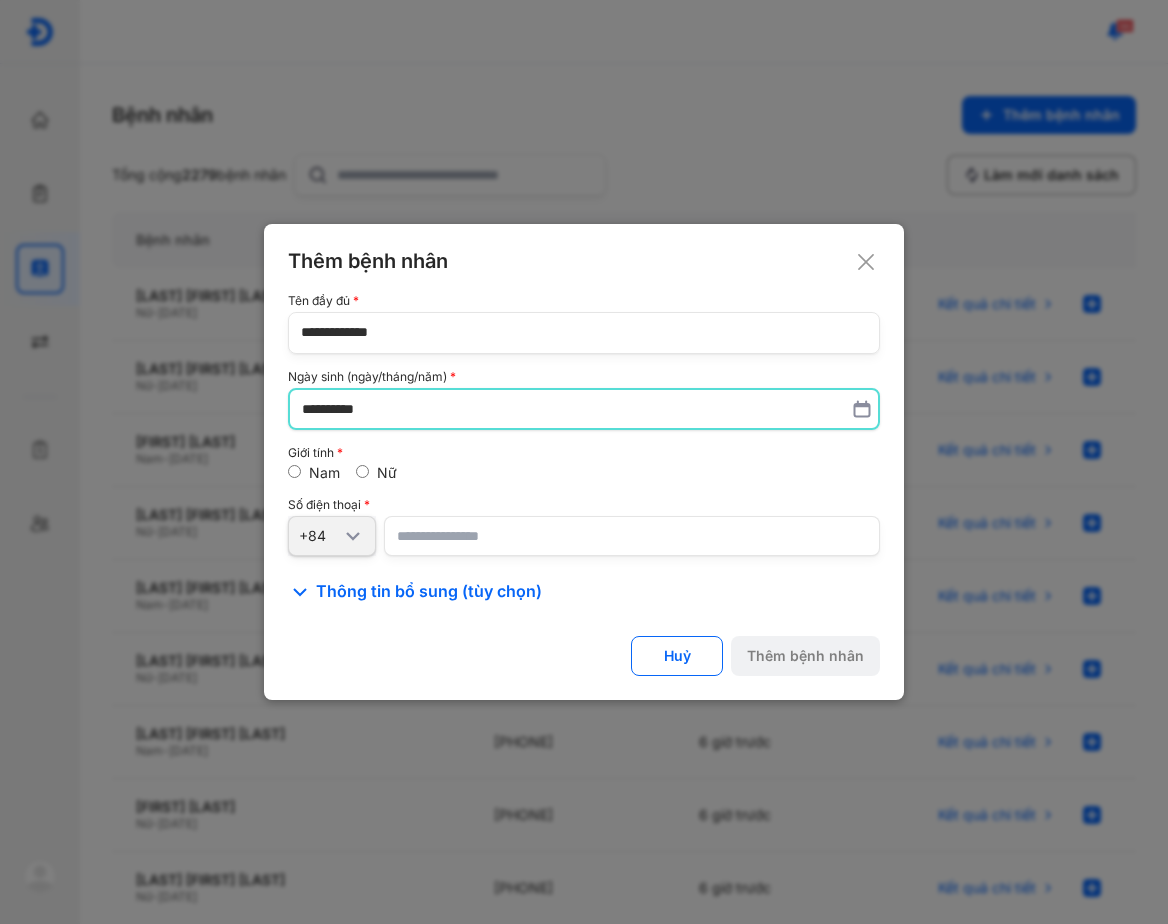 drag, startPoint x: 444, startPoint y: 529, endPoint x: 431, endPoint y: 517, distance: 17.691807 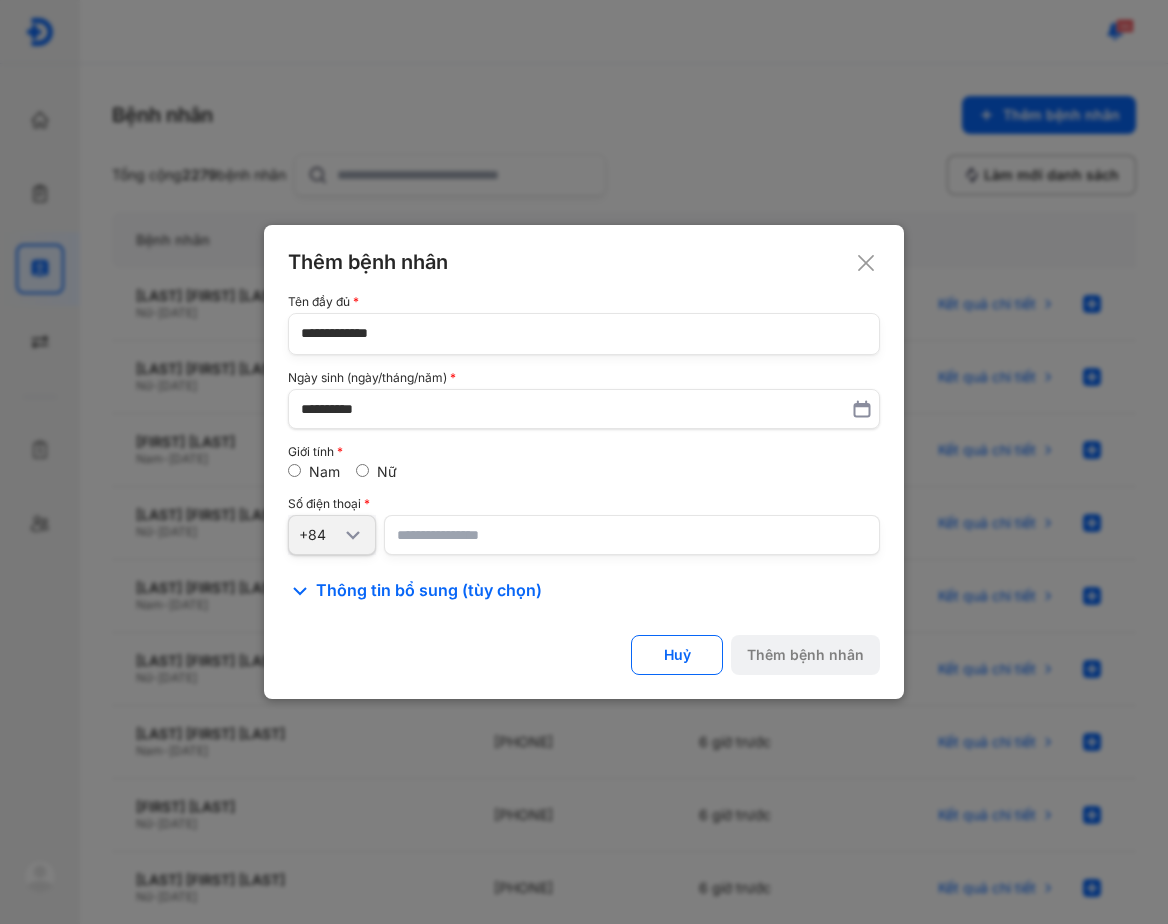 click at bounding box center (632, 535) 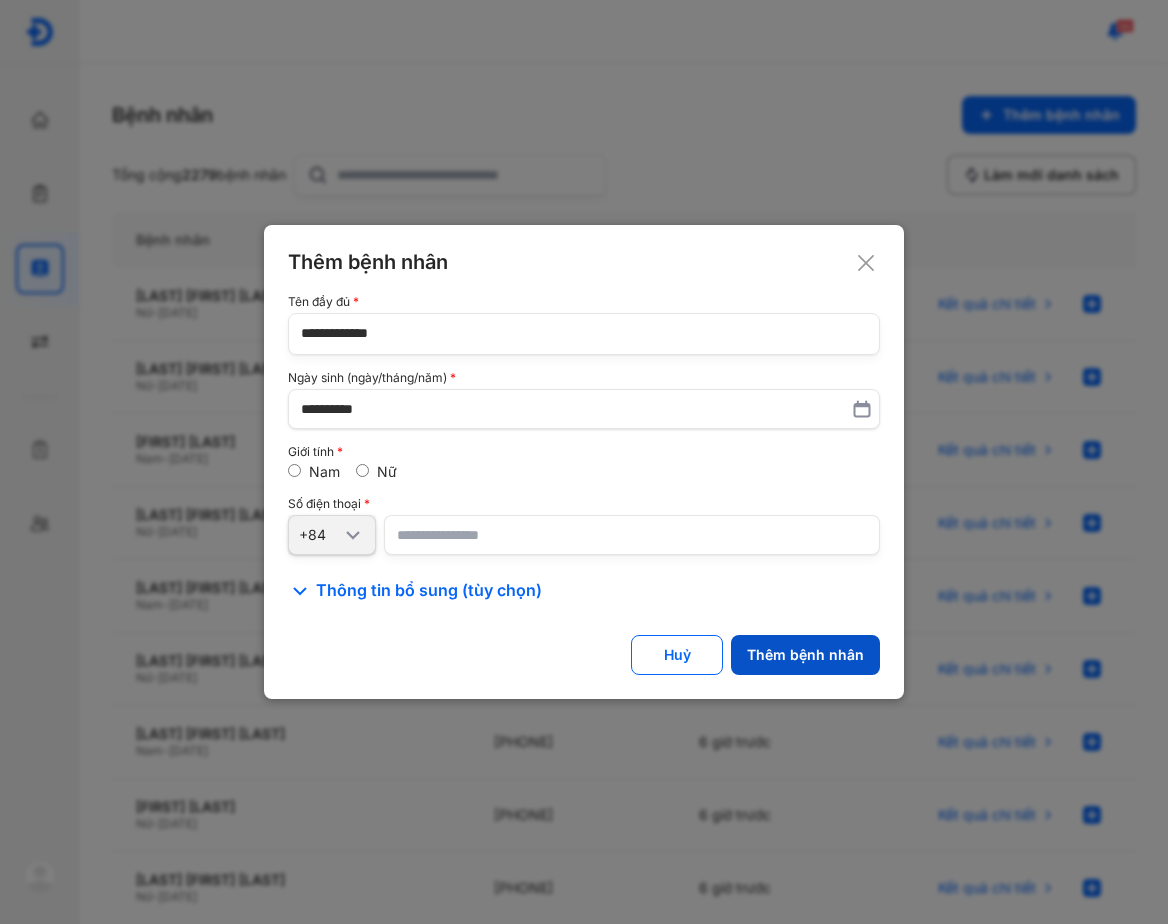 click on "Thêm bệnh nhân" at bounding box center (805, 655) 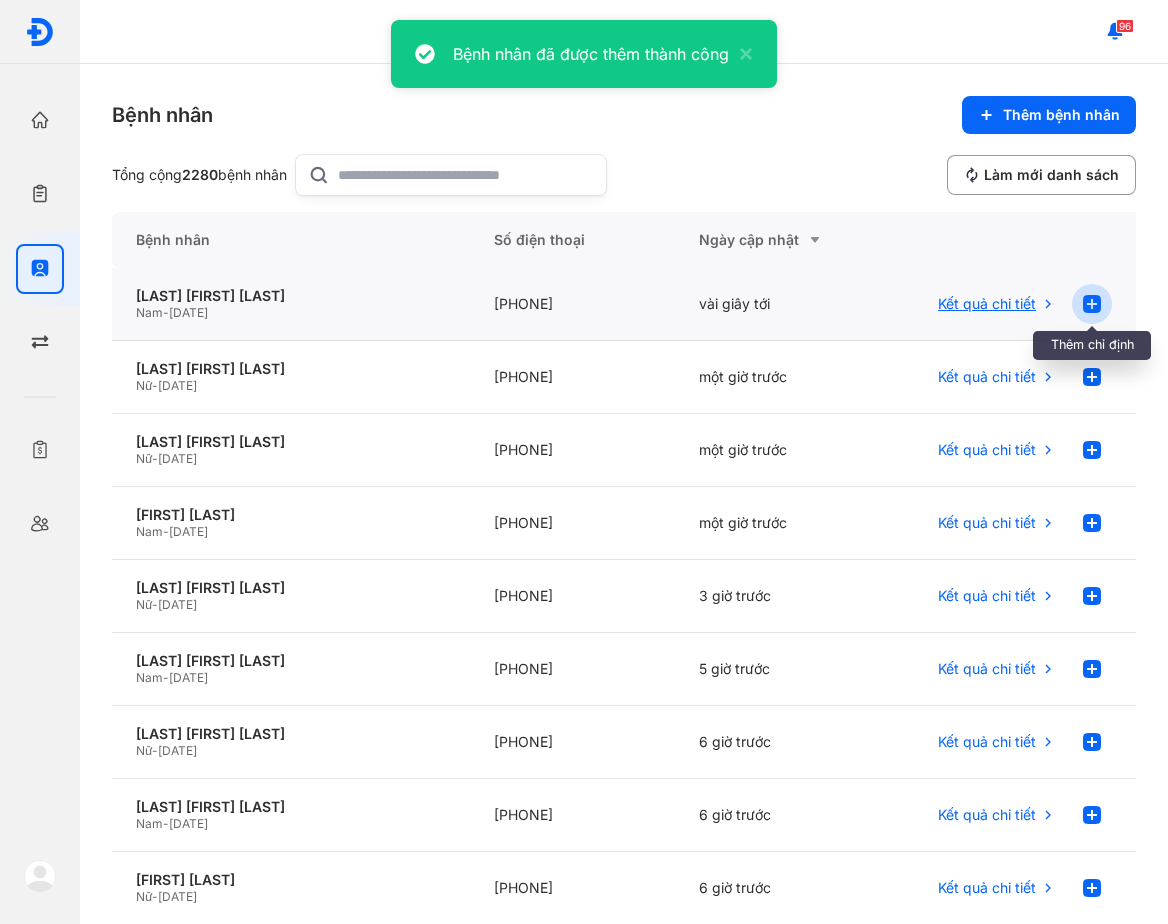 click 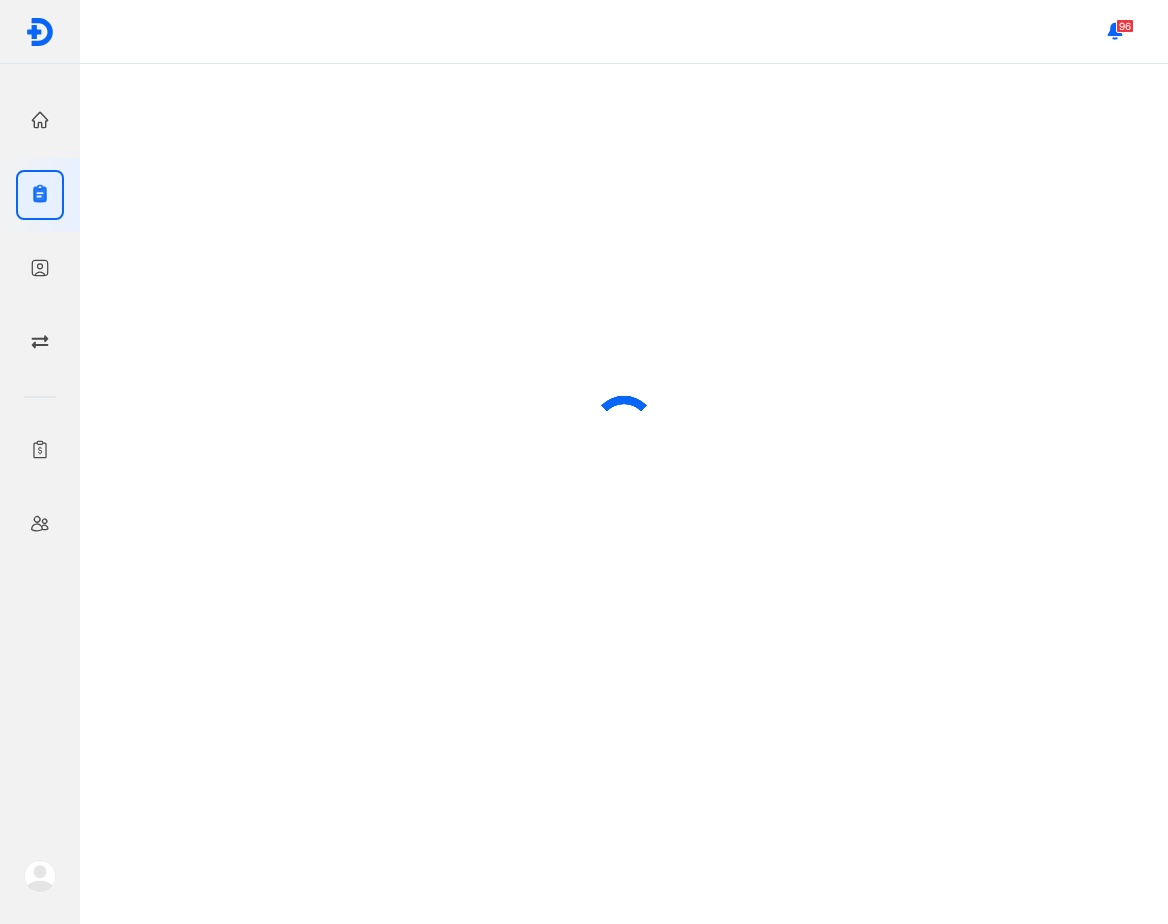 scroll, scrollTop: 0, scrollLeft: 0, axis: both 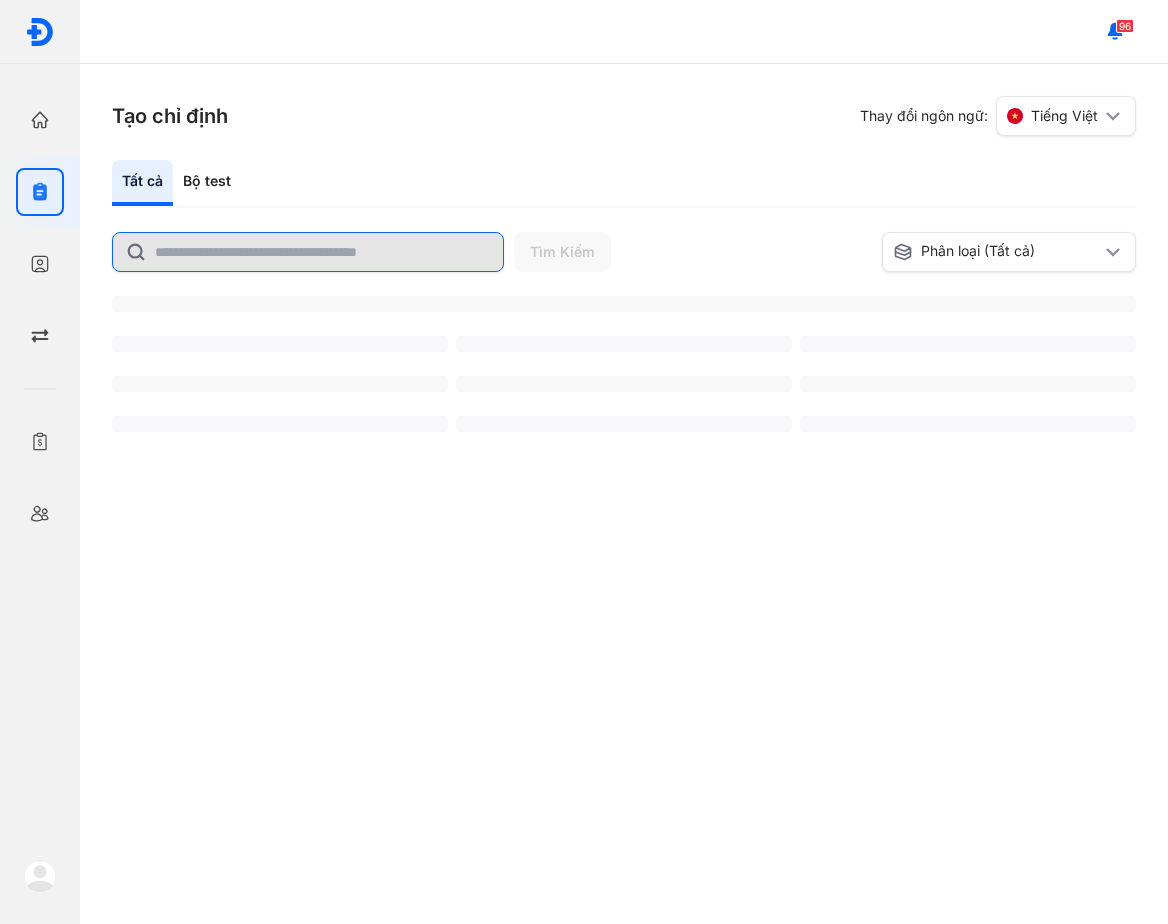 click 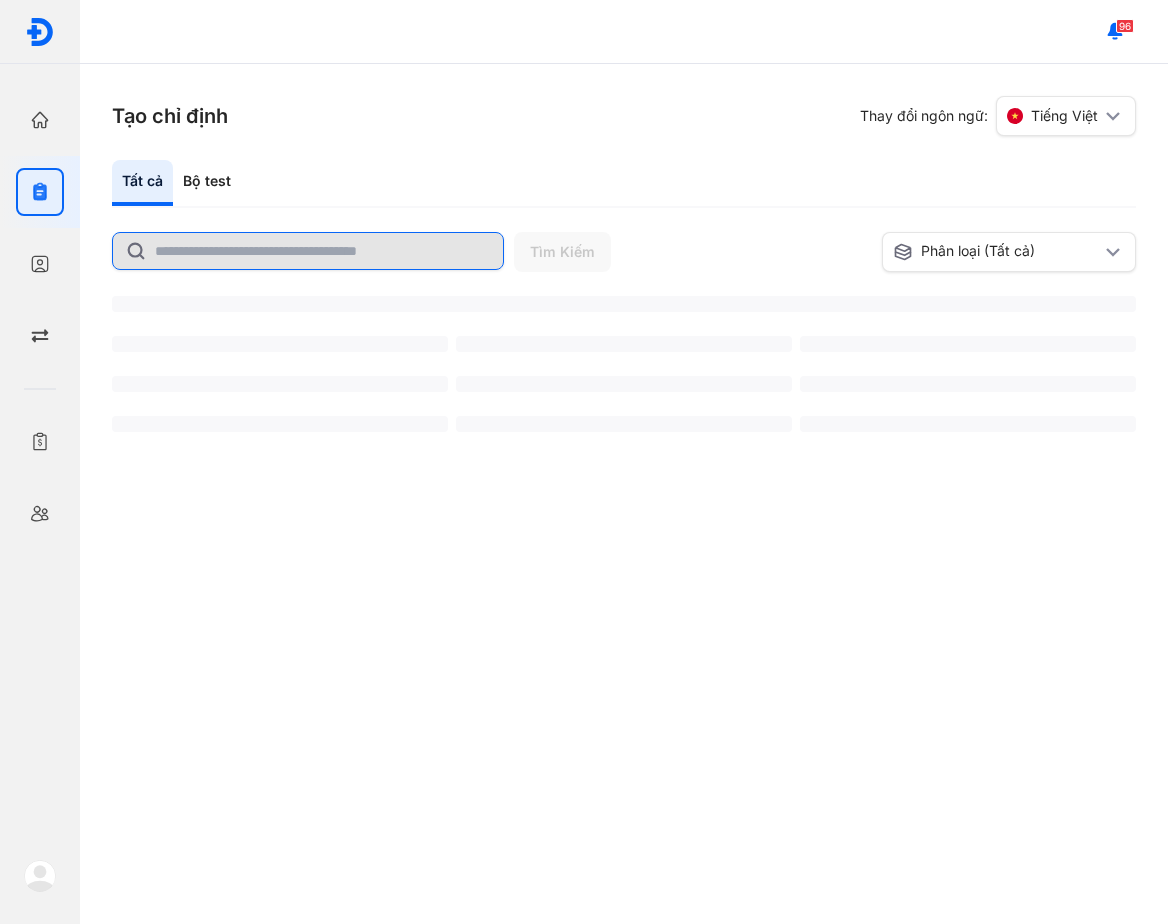 click 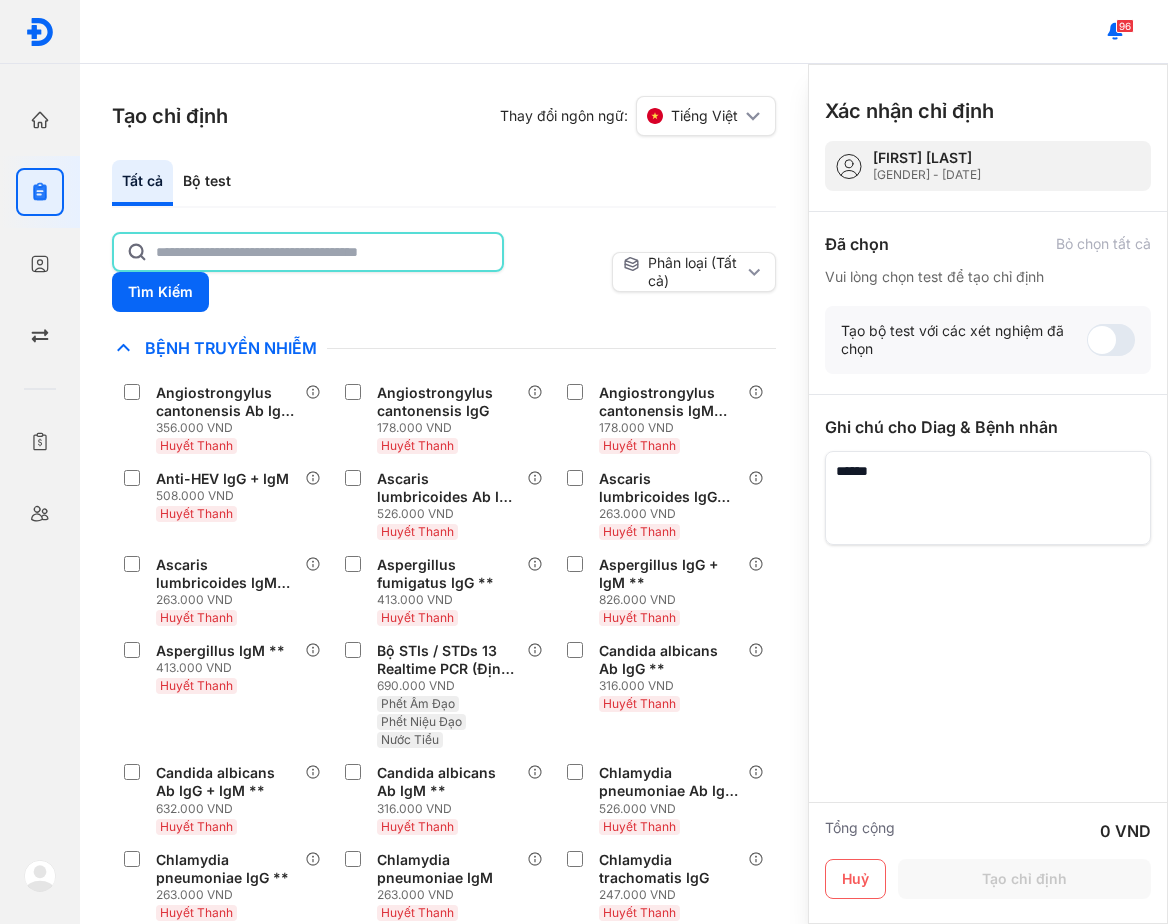 click 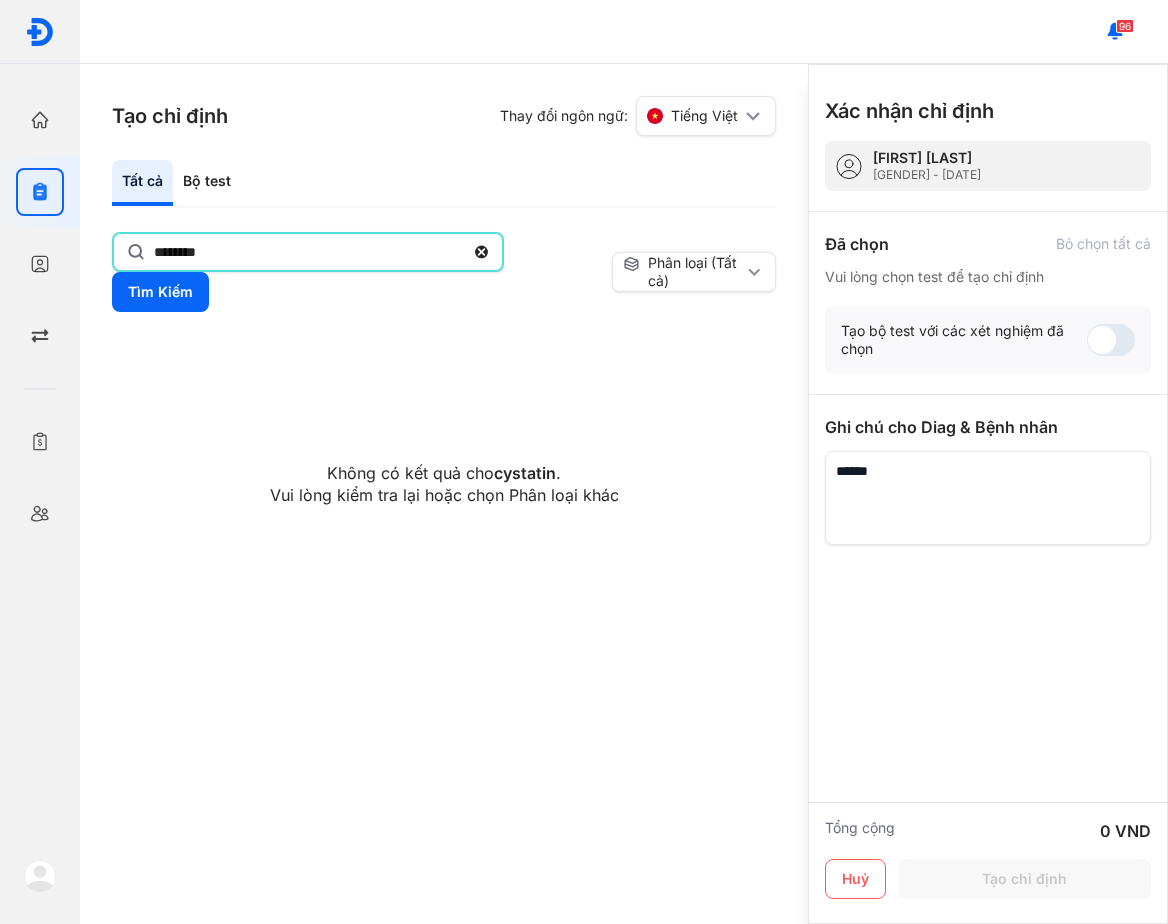type on "********" 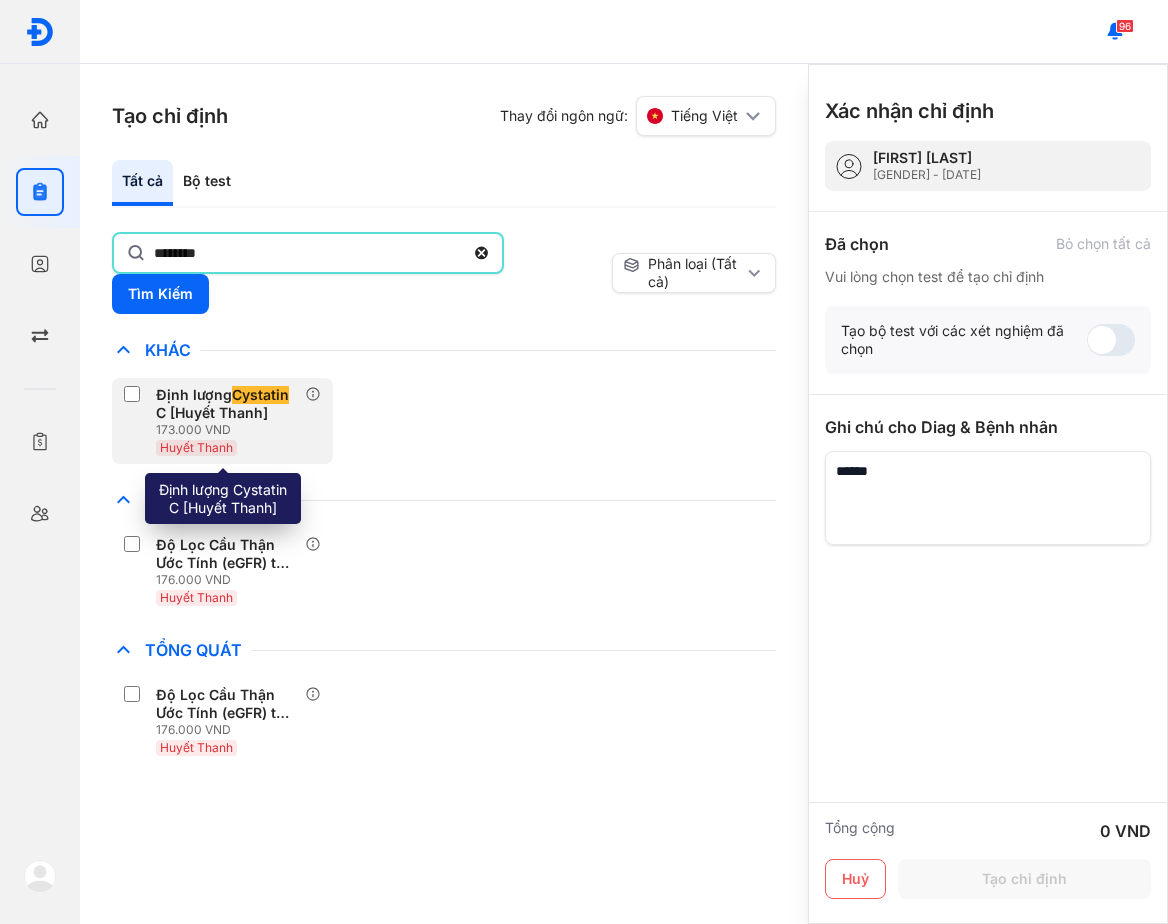 click on "173.000 VND" at bounding box center (230, 430) 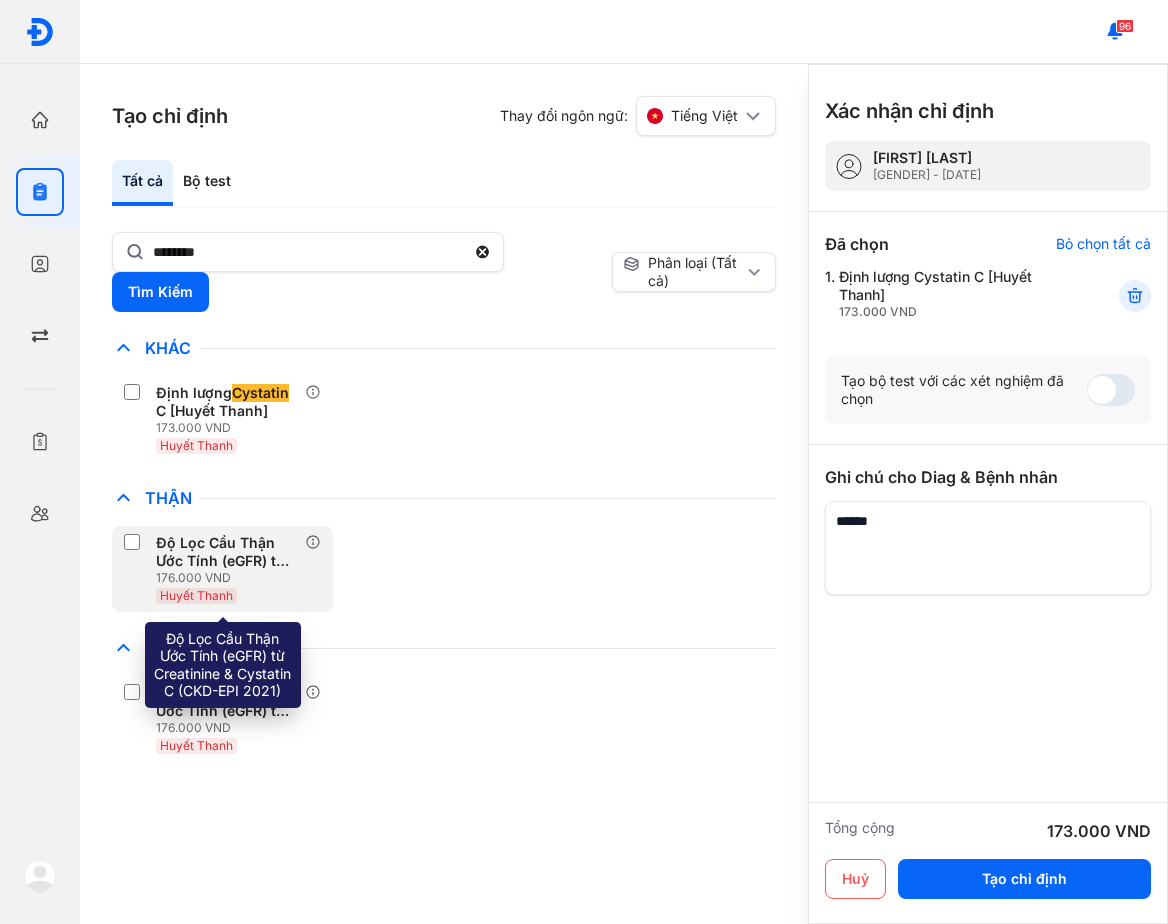 click on "Độ Lọc Cầu Thận Ước Tính (eGFR) từ Creatinine &  Cystatin  C (CKD-EPI 2021)" at bounding box center (226, 552) 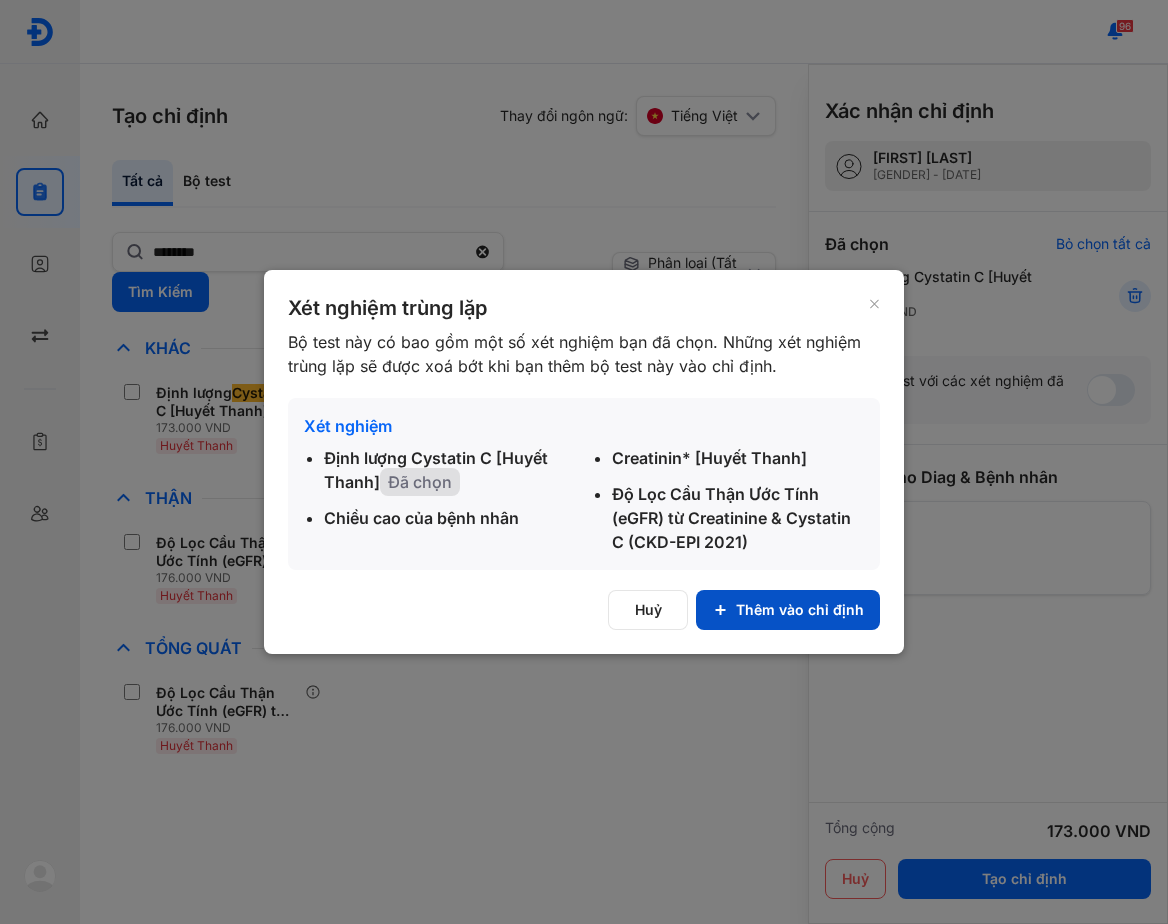 click on "Thêm vào chỉ định" at bounding box center (788, 610) 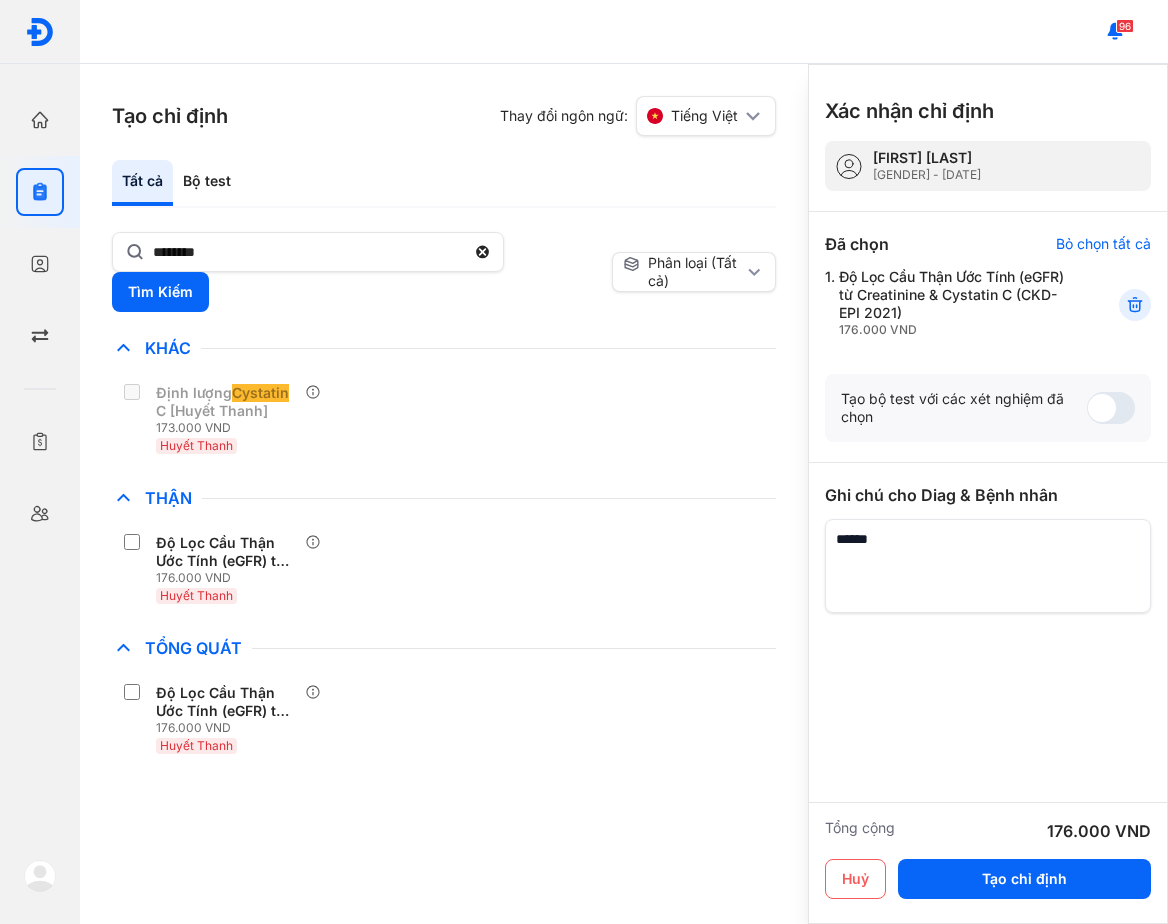 click on "Thận Độ Lọc Cầu Thận Ước Tính (eGFR) từ Creatinine &  Cystatin  C (CKD-EPI 2021) 176.000 VND Huyết Thanh" 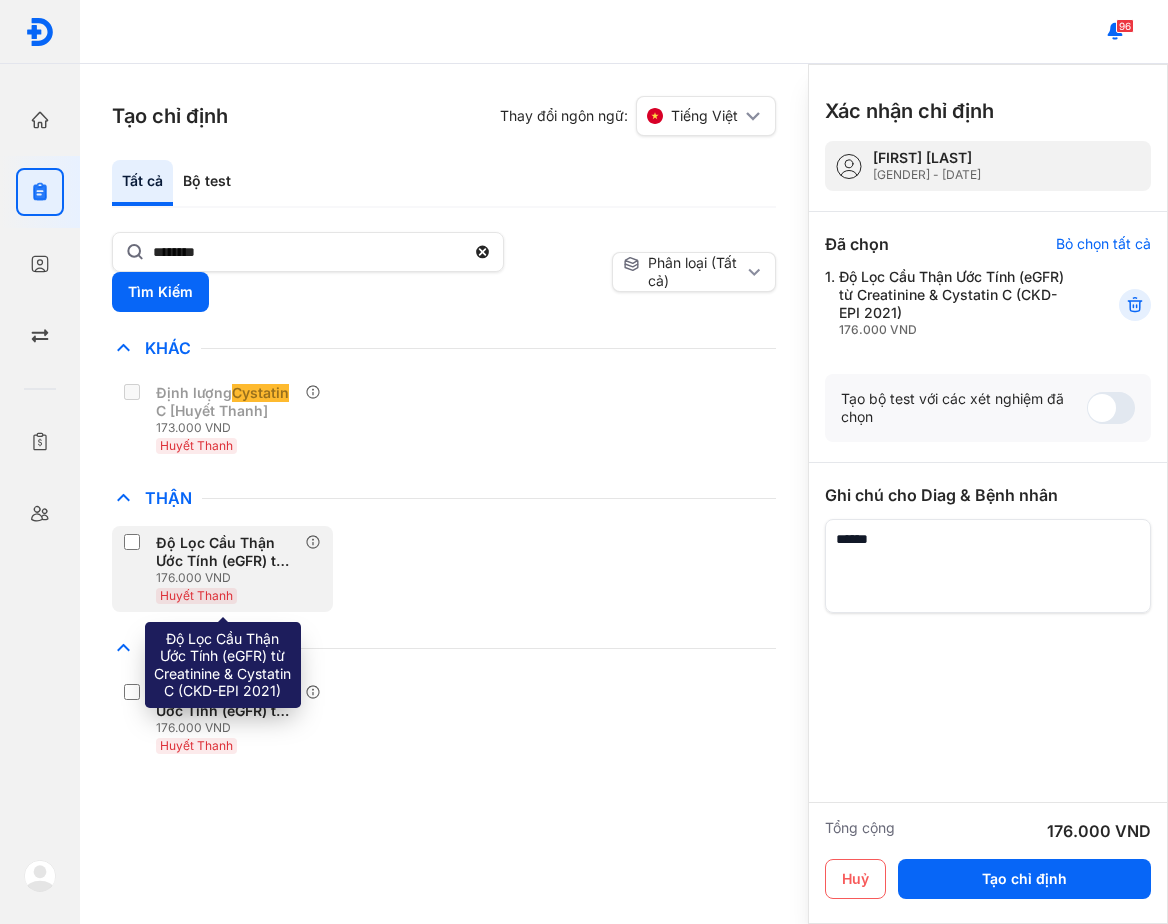 click on "Độ Lọc Cầu Thận Ước Tính (eGFR) từ Creatinine &  Cystatin  C (CKD-EPI 2021) 176.000 VND Huyết Thanh" 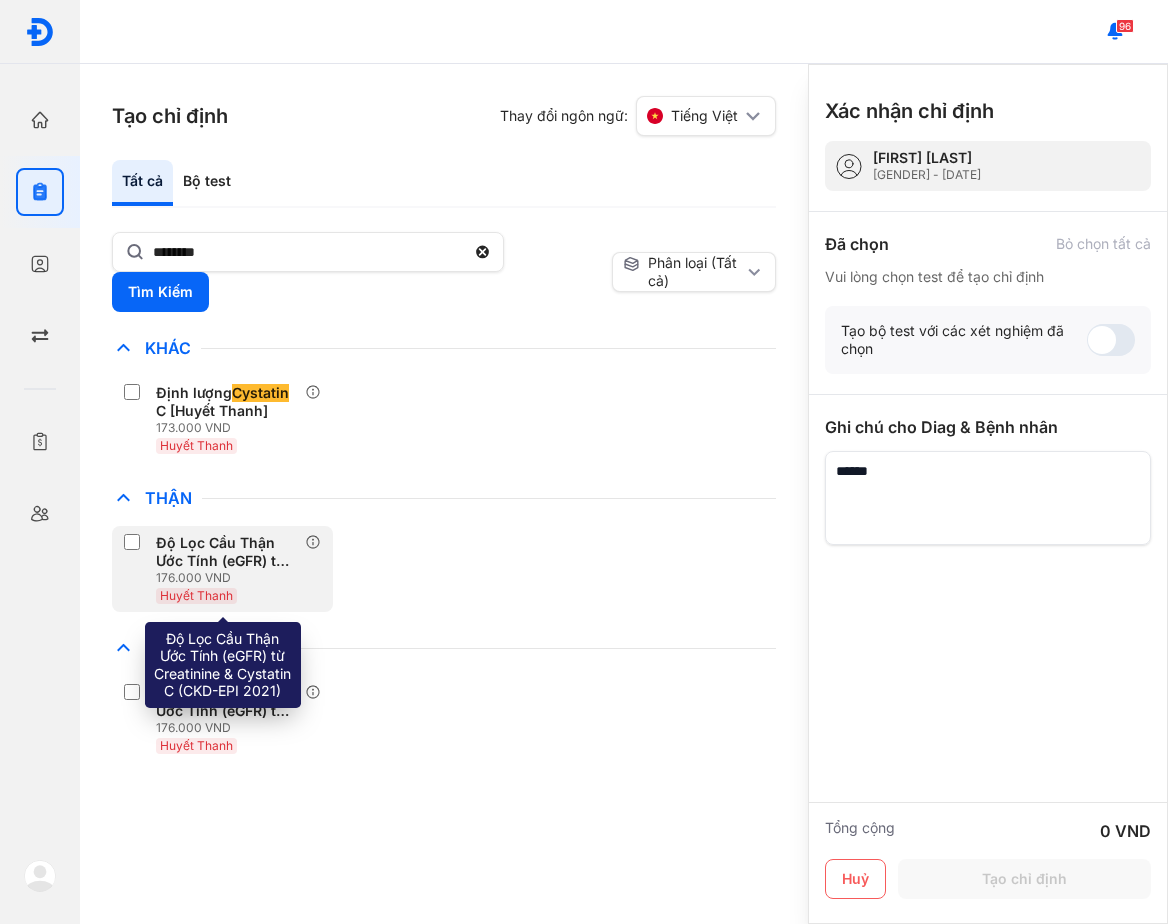 click on "Độ Lọc Cầu Thận Ước Tính (eGFR) từ Creatinine &  Cystatin  C (CKD-EPI 2021) 176.000 VND Huyết Thanh" 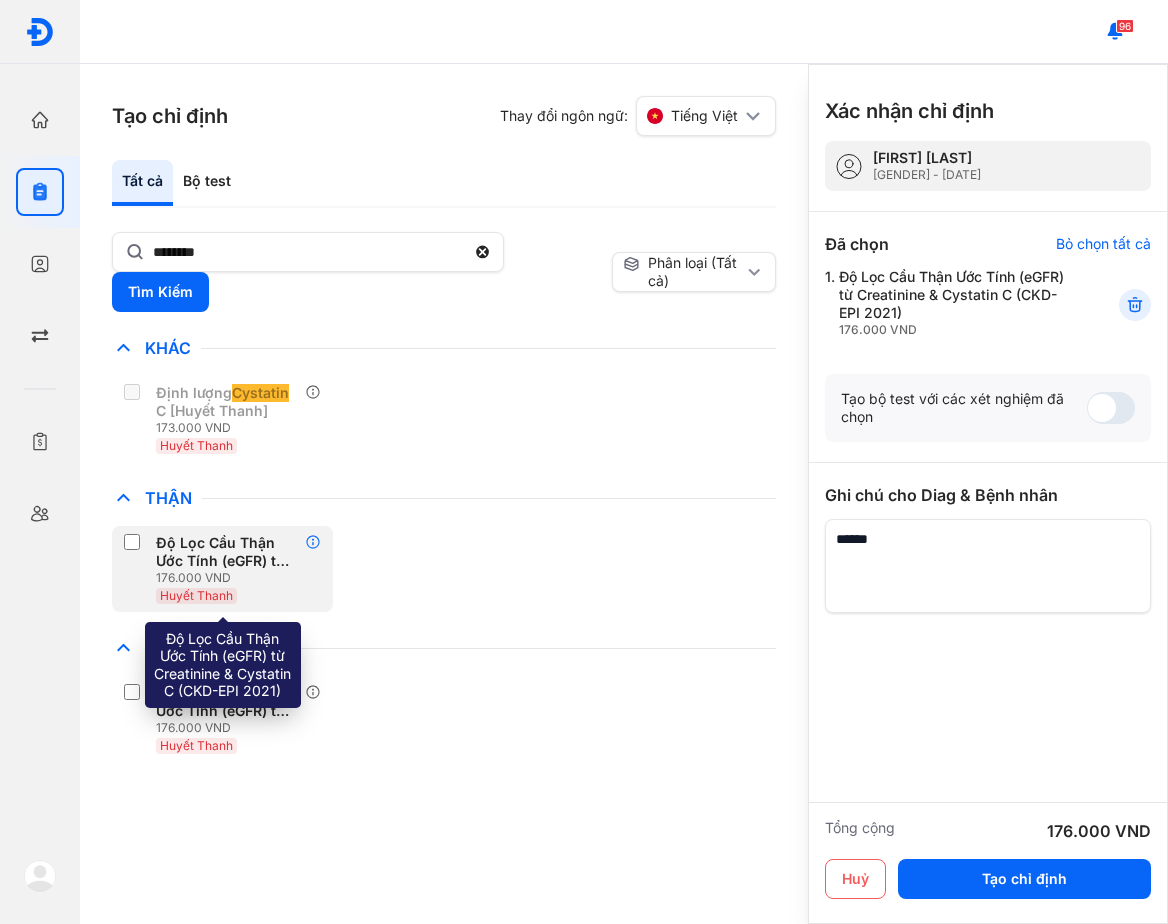click 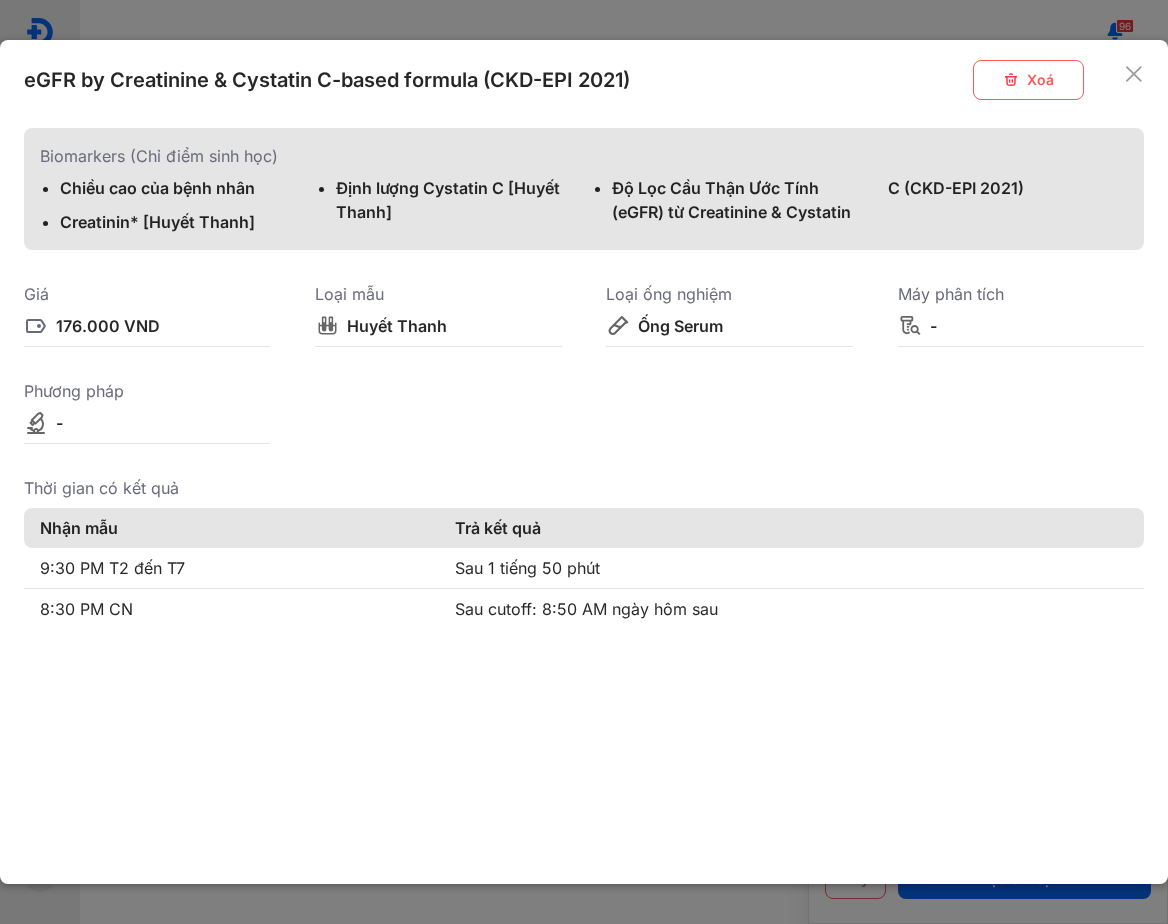 click 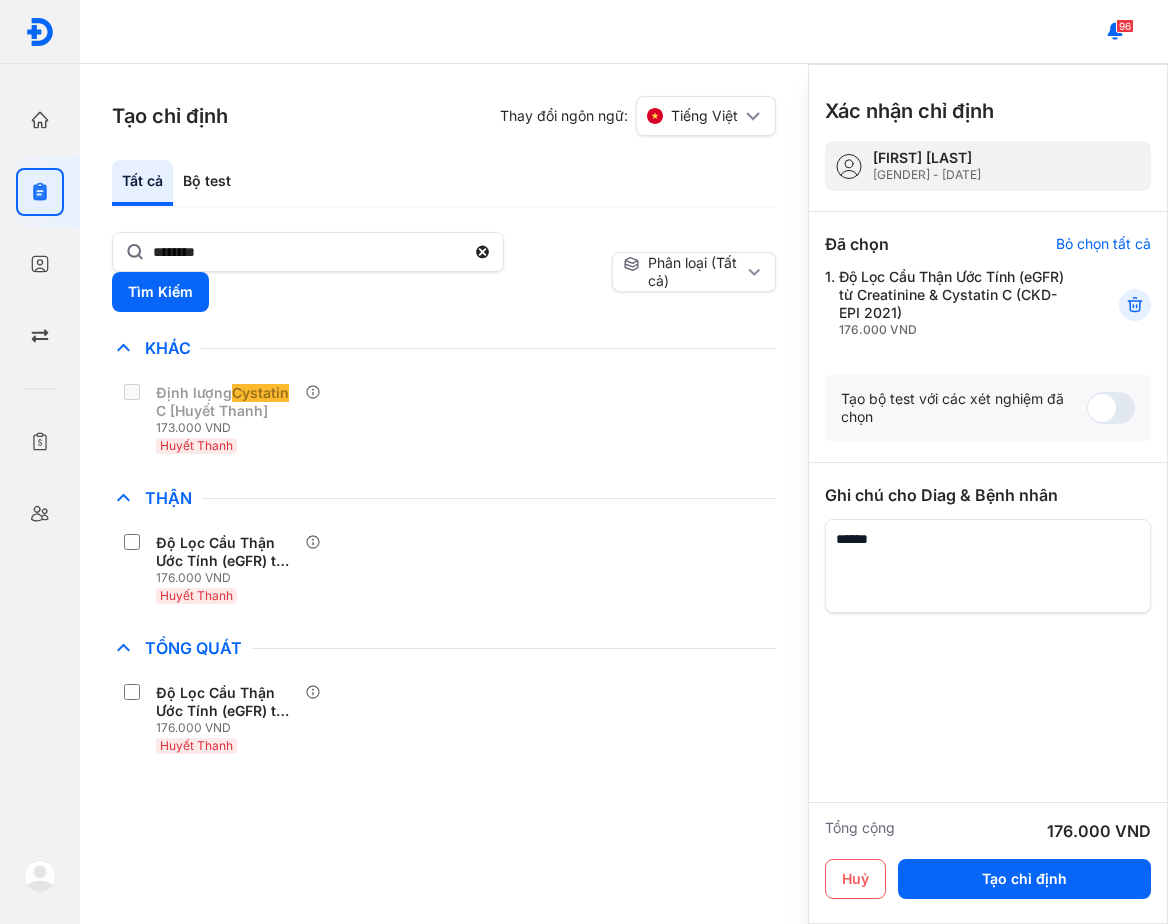 click on "Chỉ định nhiều nhất Bệnh Truyền Nhiễm Chẩn Đoán Hình Ảnh Chất Gây Nghiện COVID Di Truyền Dị Ứng Điện Di Độc Chất Đông Máu Gan Hô Hấp Huyết Học Khác Định lượng  Cystatin  C [Huyết Thanh] 173.000 VND Huyết Thanh Ký Sinh Trùng Nội Tiết Tố & Hóoc-môn Sản Phụ Khoa Sàng Lọc Tiền Sinh STIs Sức Khỏe Nam Giới Thận Độ Lọc Cầu Thận Ước Tính (eGFR) từ Creatinine &  Cystatin  C (CKD-EPI 2021) 176.000 VND Huyết Thanh Tiểu Đường Tim Mạch Tổng Quát Độ Lọc Cầu Thận Ước Tính (eGFR) từ Creatinine &  Cystatin  C (CKD-EPI 2021) 176.000 VND Huyết Thanh Tự Miễn Tuyến Giáp Ung Thư Vi Chất Vi Sinh Viêm Gan Yếu Tố Viêm" at bounding box center (444, 549) 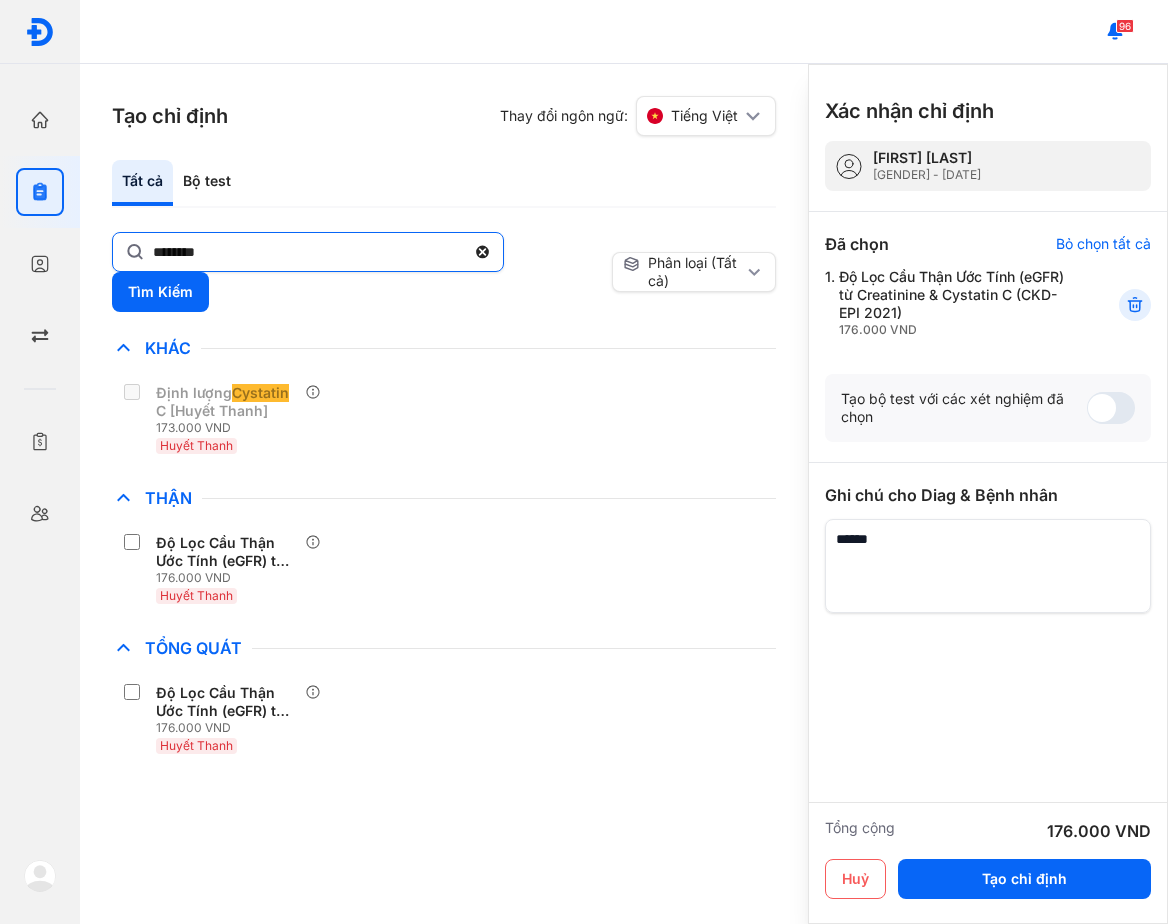 click 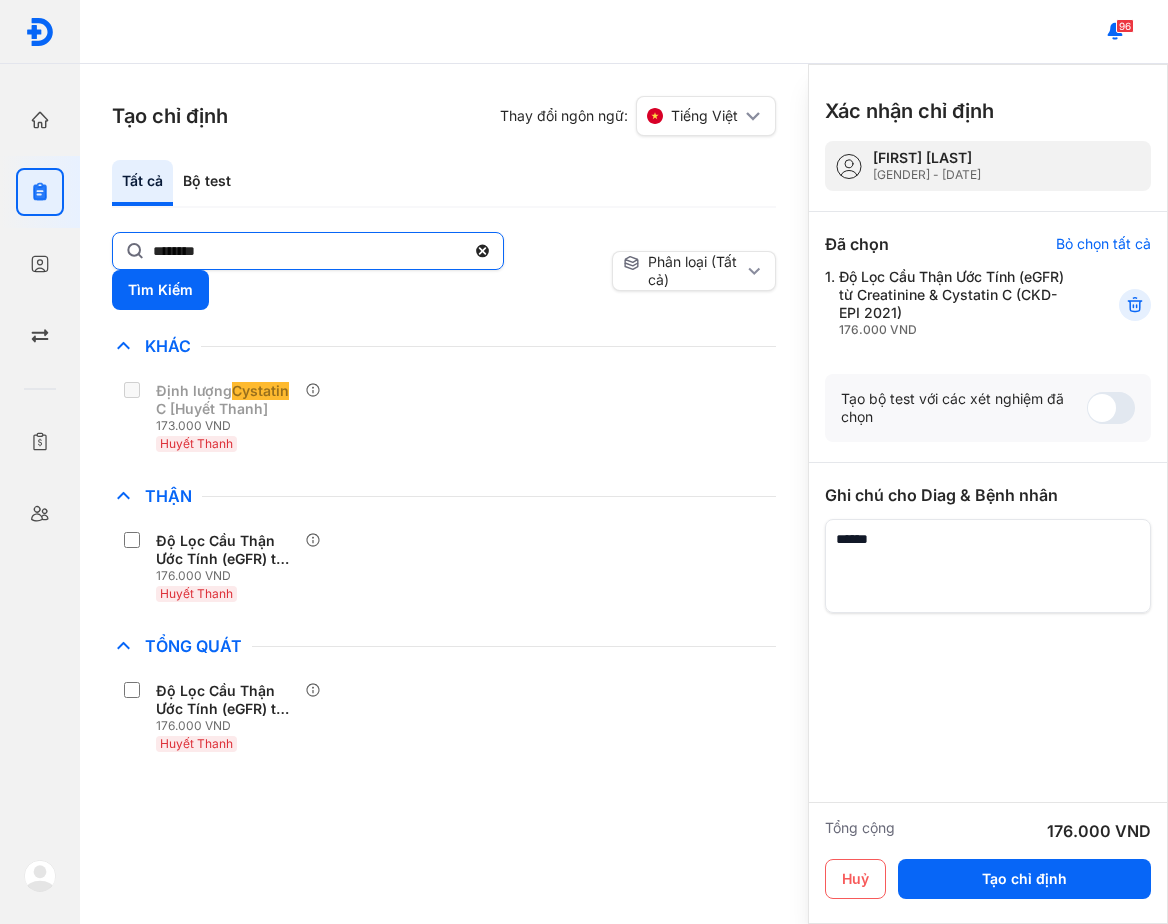 click on "********" 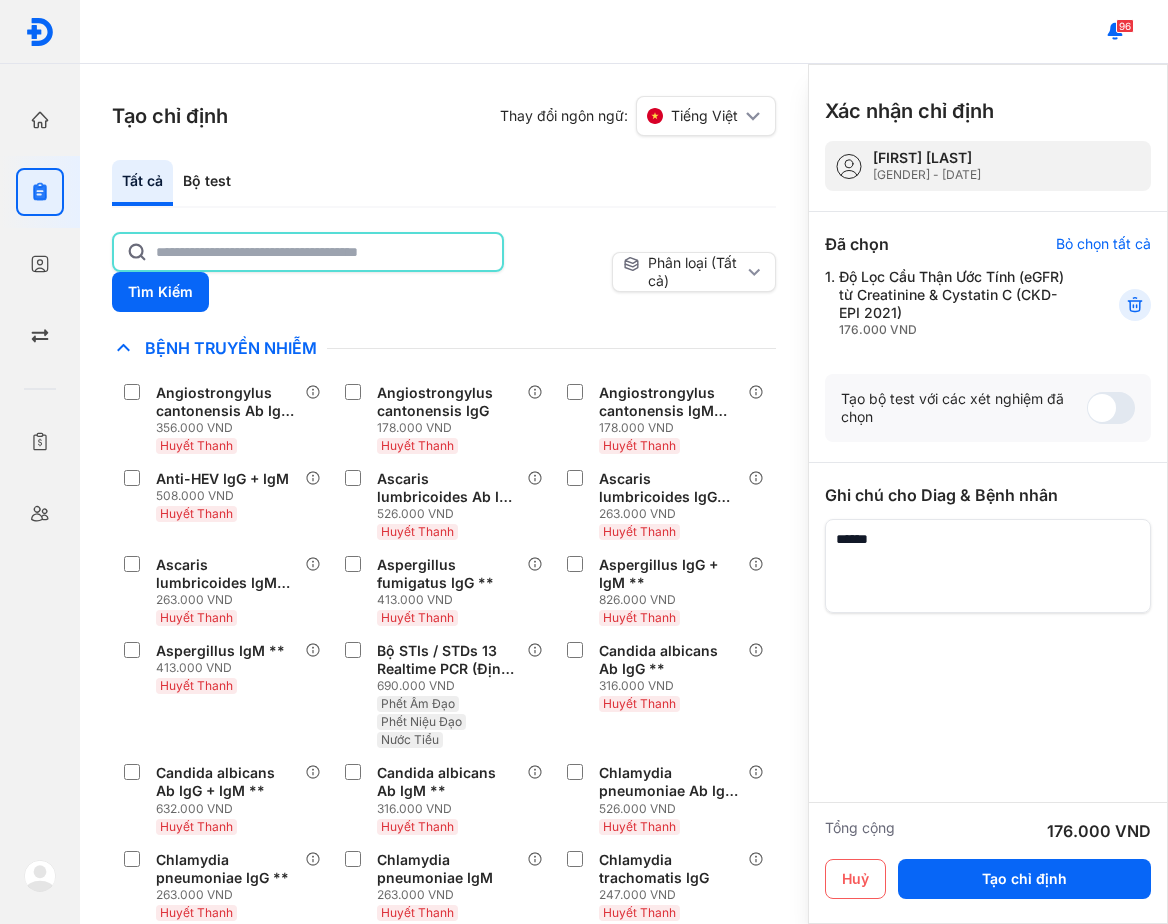 click 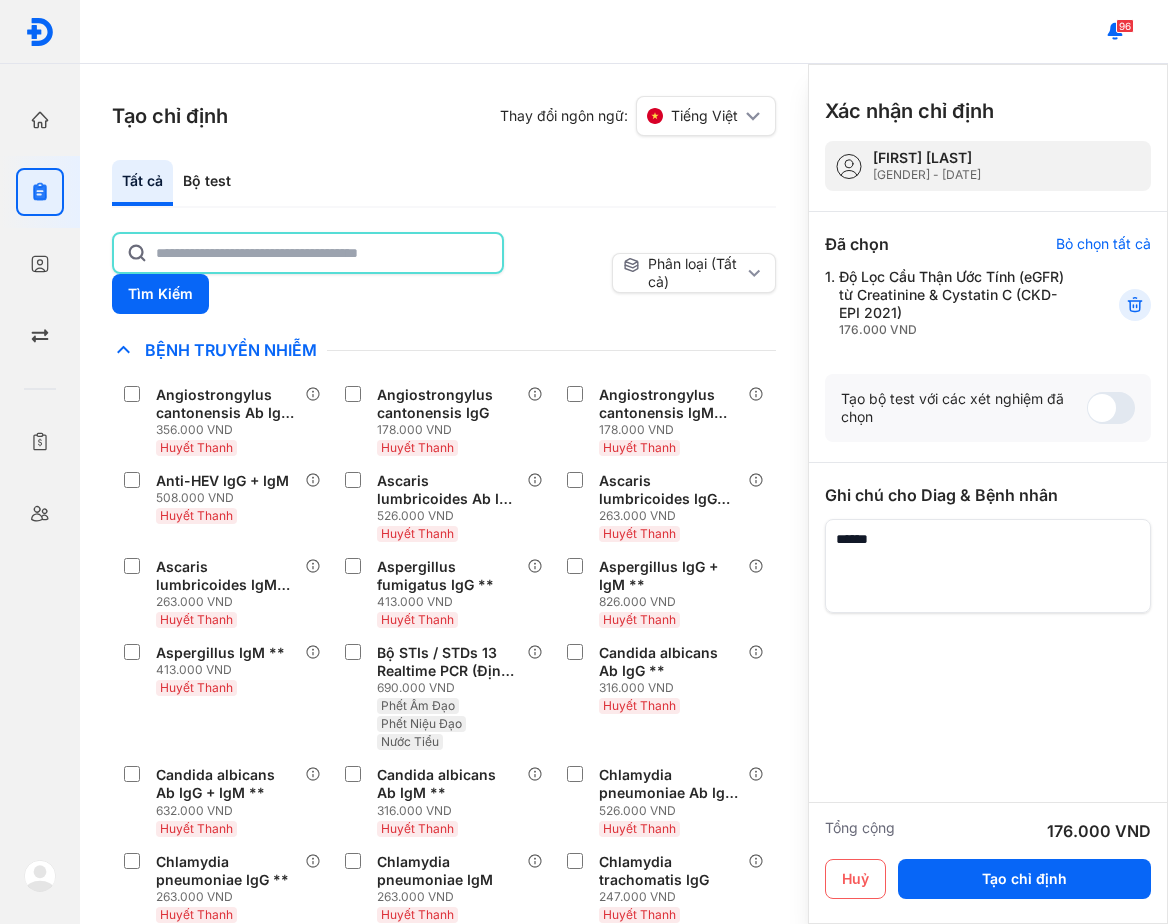 click on "Tất cả Bộ test" at bounding box center [444, 184] 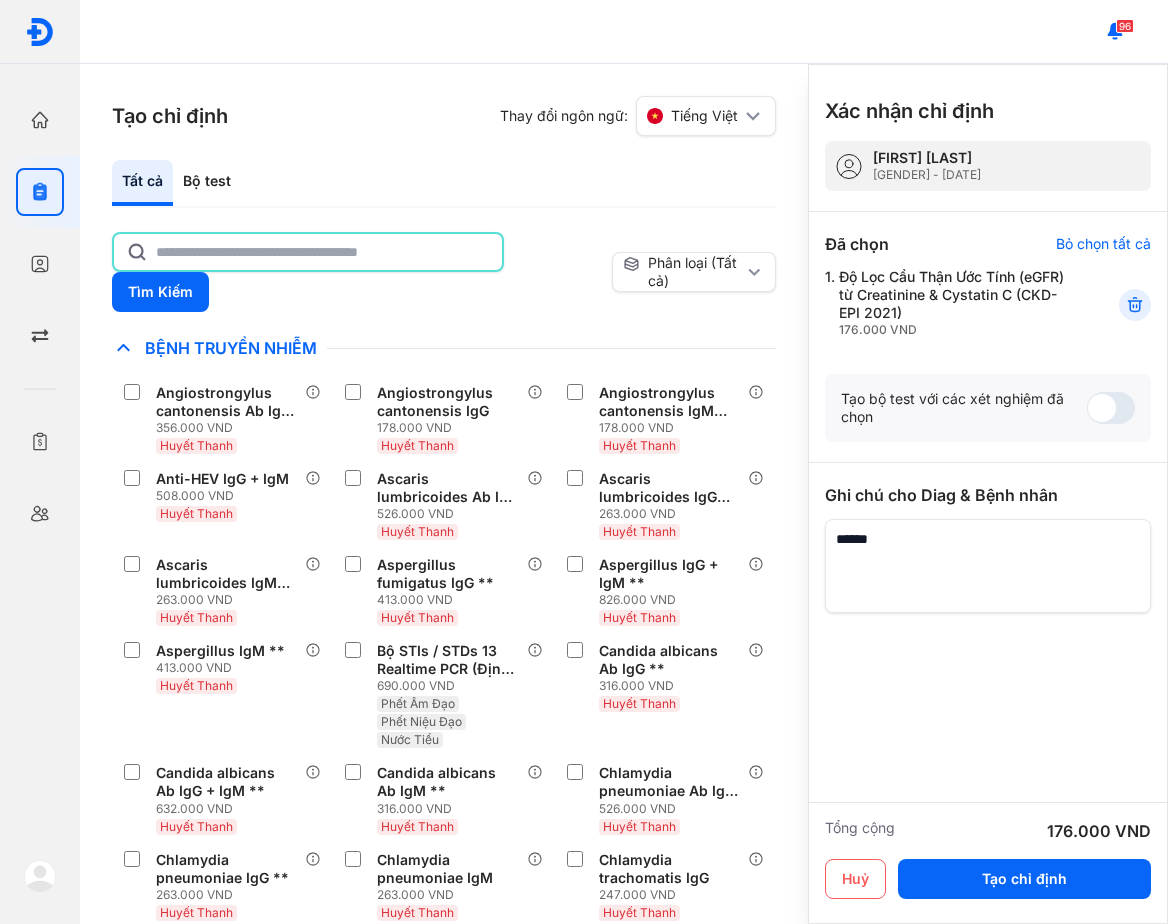click 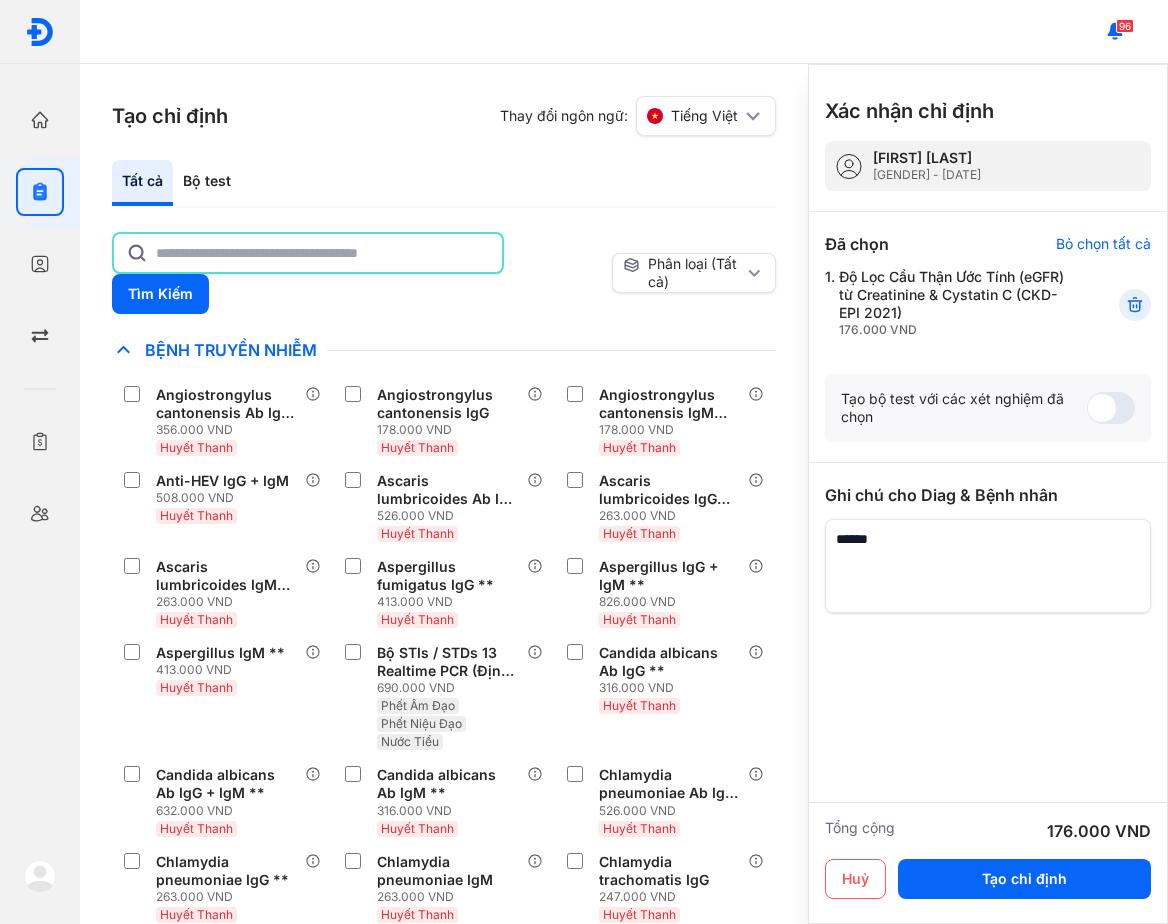 click on "Tất cả Bộ test" at bounding box center [444, 184] 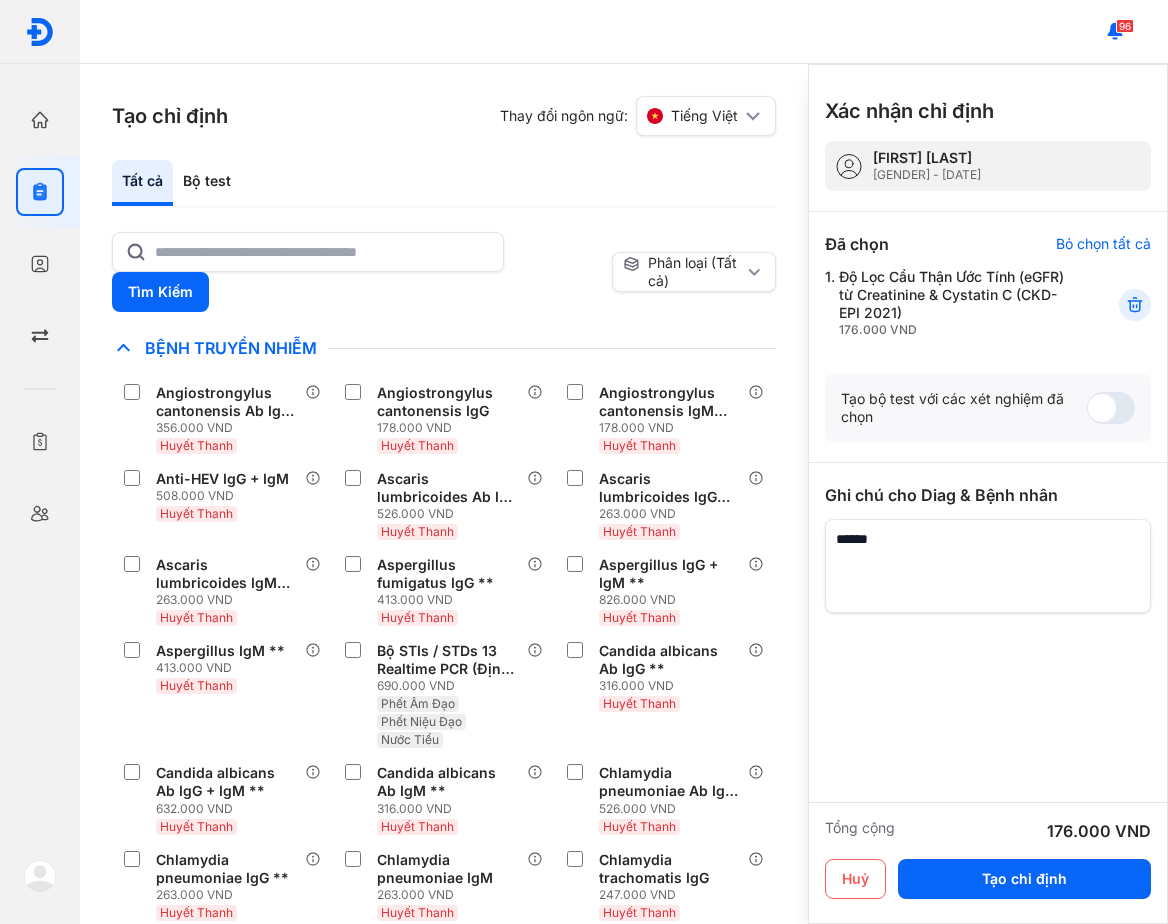 click on "Tất cả Bộ test" at bounding box center (444, 184) 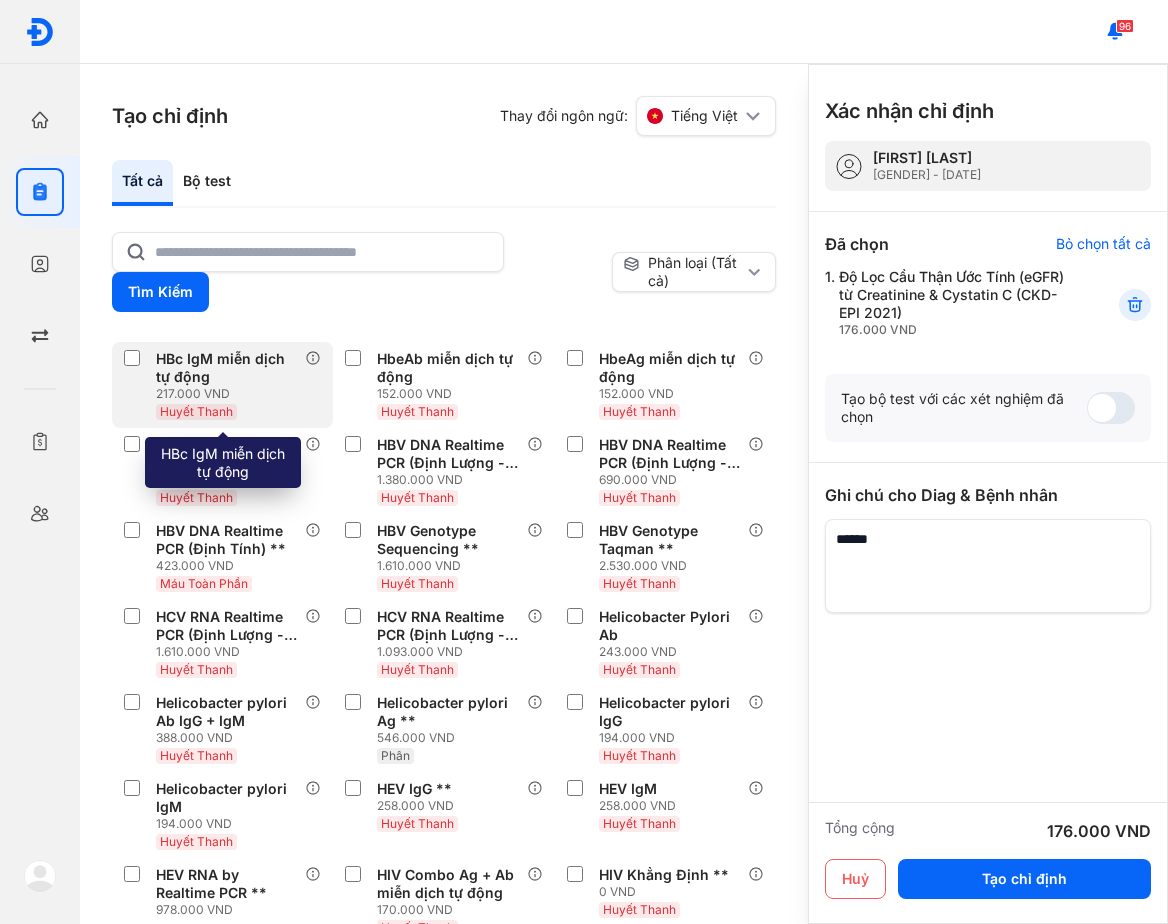 scroll, scrollTop: 1600, scrollLeft: 0, axis: vertical 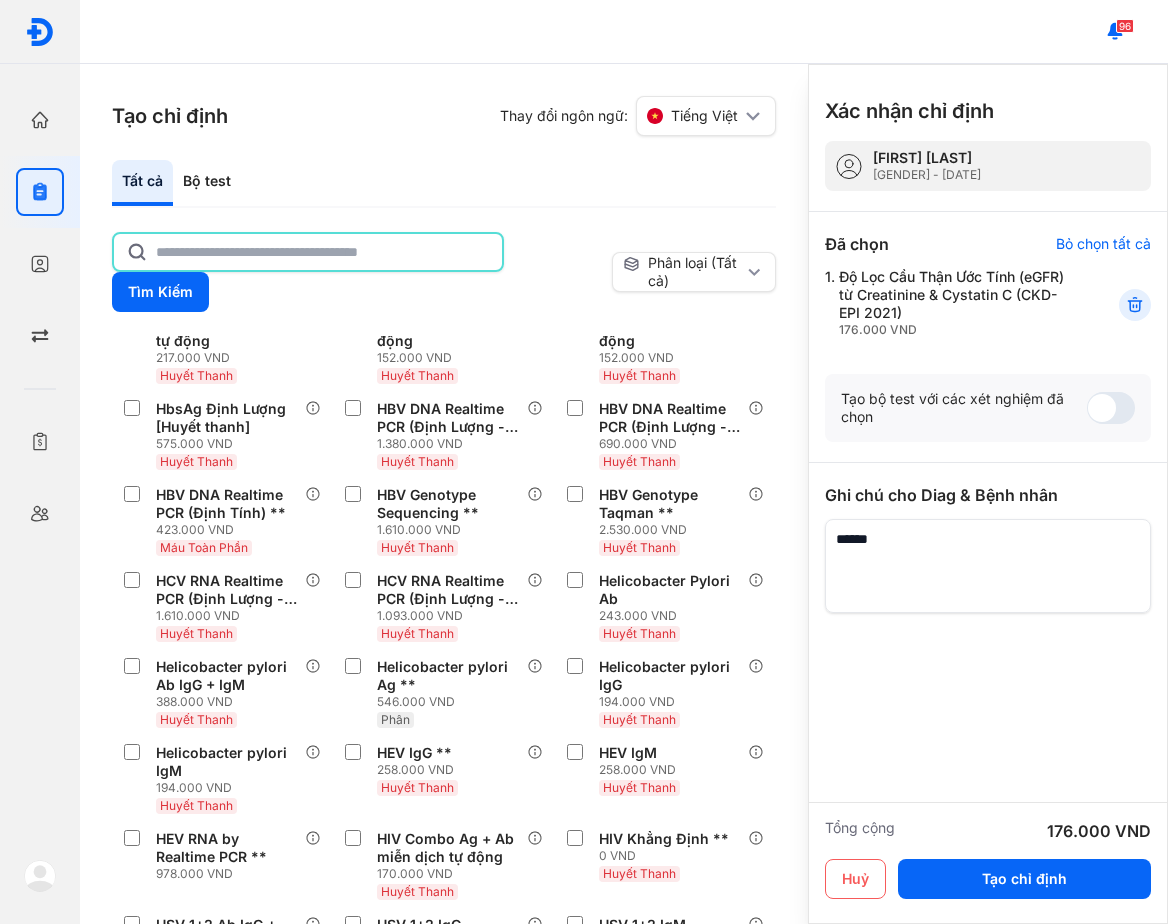 click 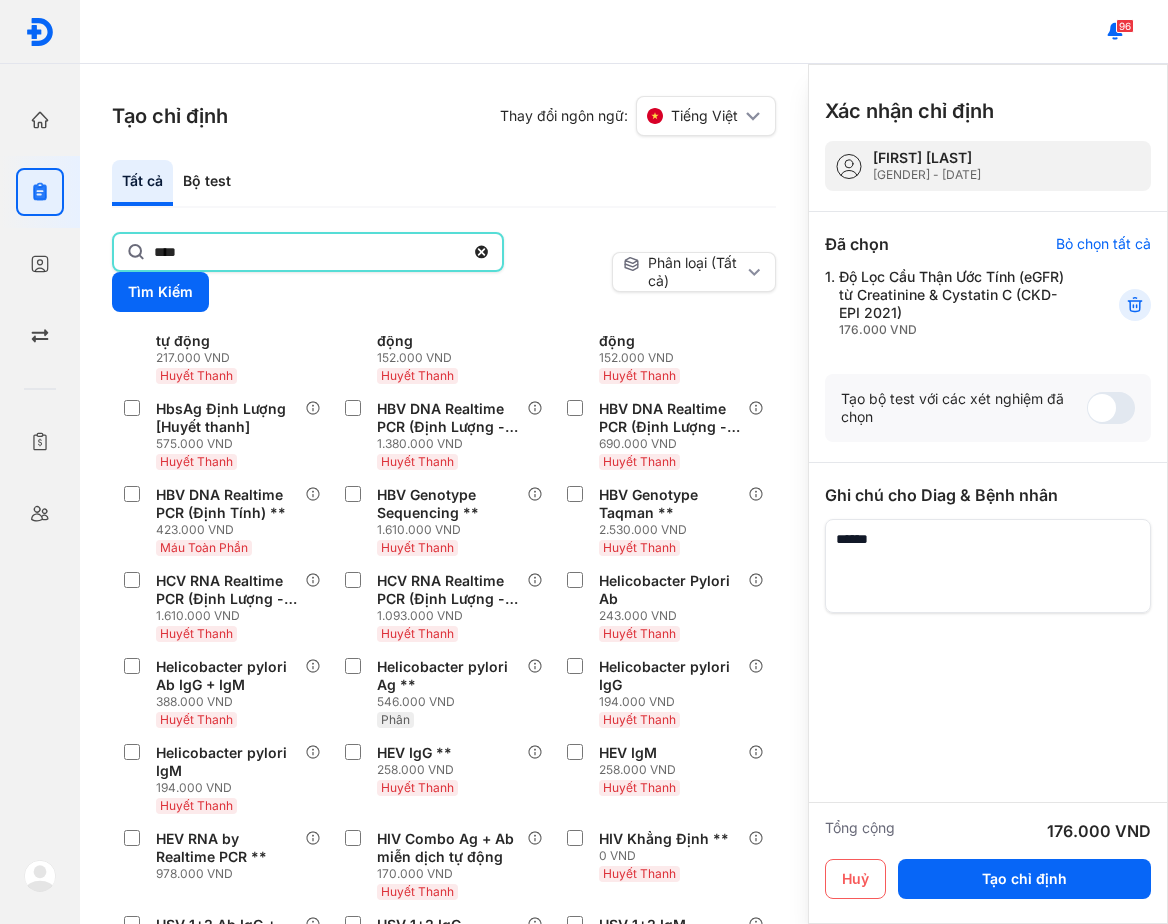 type on "****" 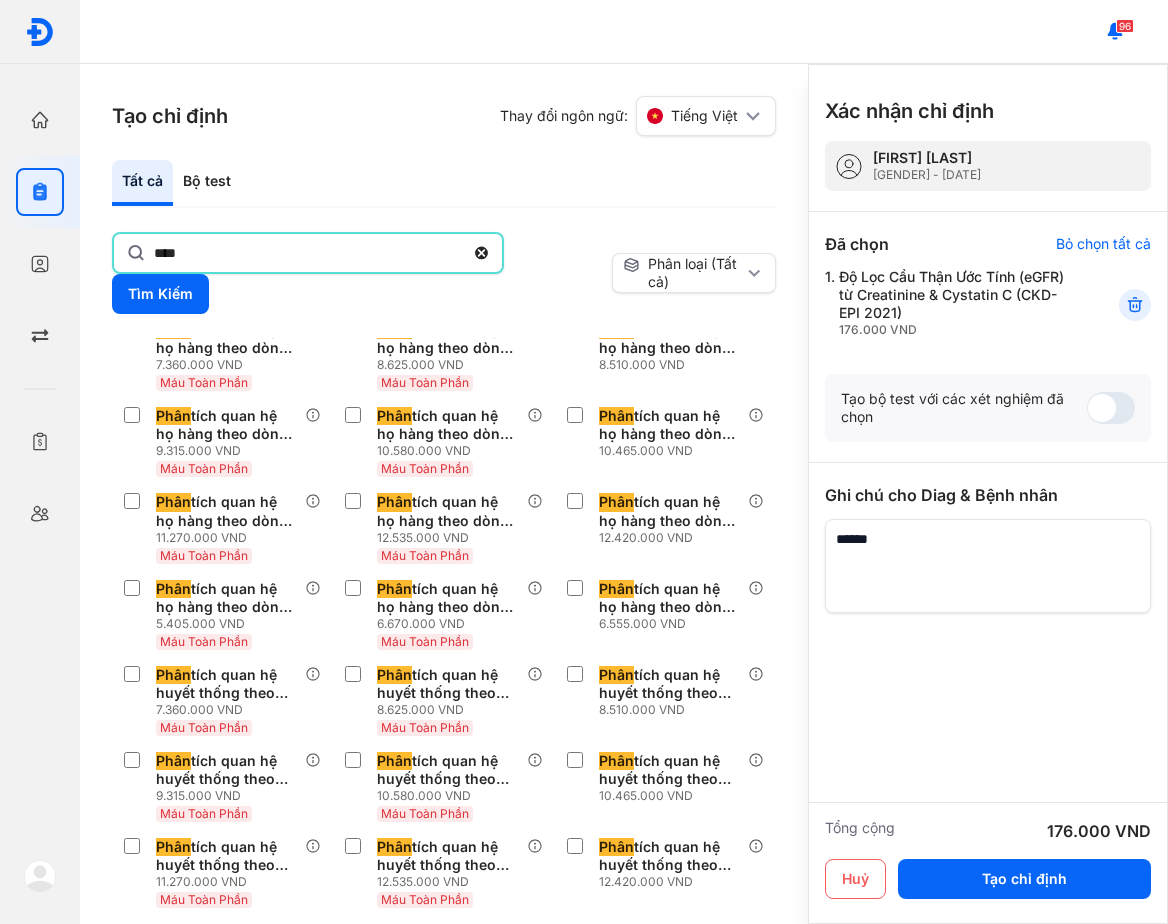click on "Tất cả Bộ test" at bounding box center (444, 184) 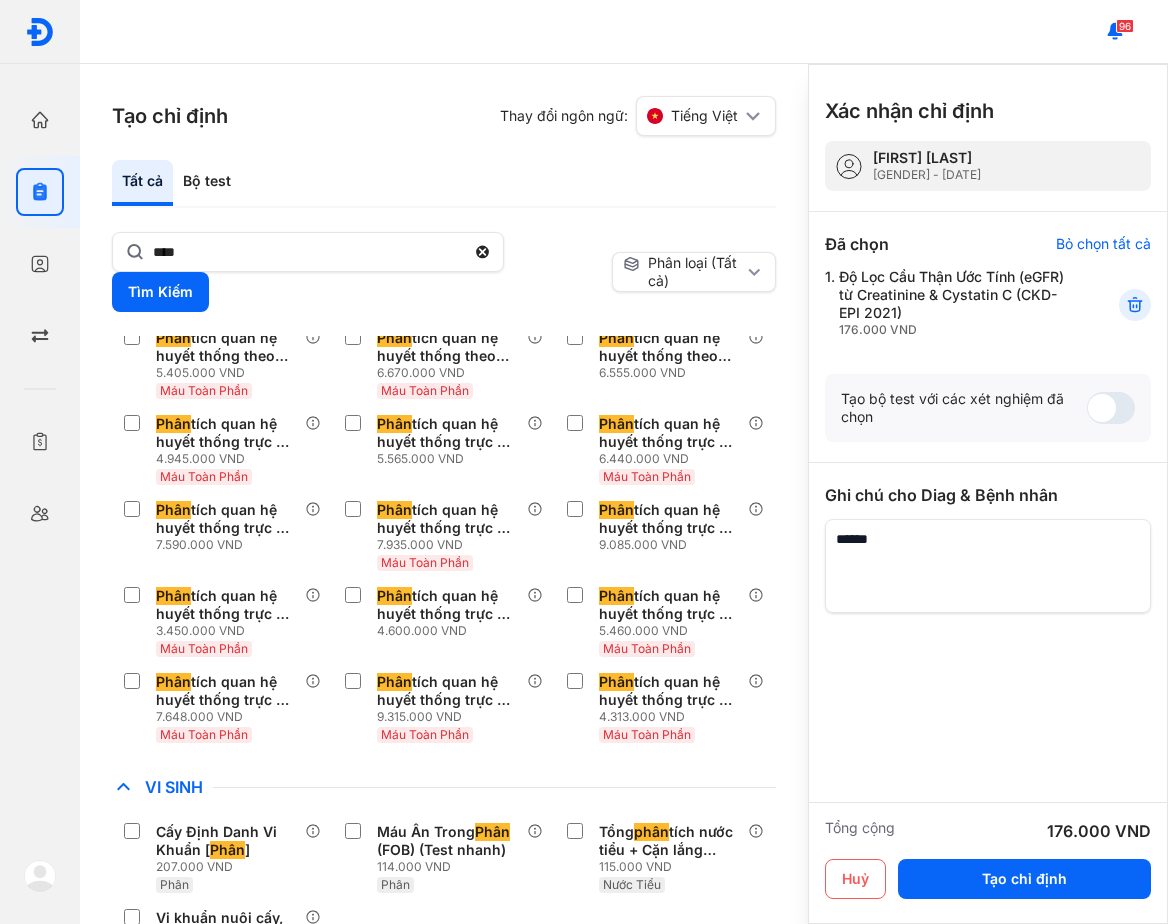 scroll, scrollTop: 2263, scrollLeft: 0, axis: vertical 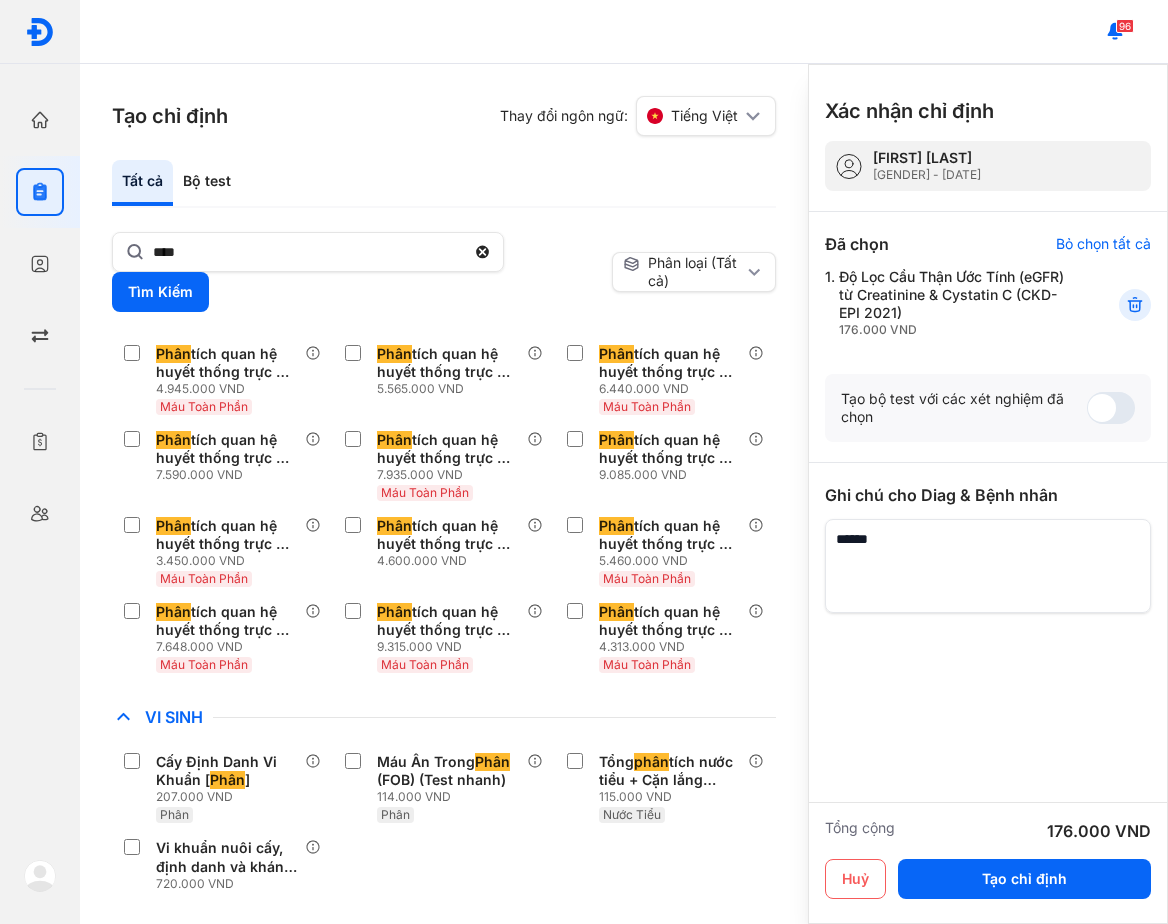 click on "Chỉ định nhiều nhất Bệnh Truyền Nhiễm Phân  tích kiểu gen HIV kháng thuốc (Integrase) [Dịch Não Tủy] ** 5.849.000 VND Dịch Não Tủy Phân  tích kiểu gen HIV kháng thuốc (Integrase) [Huyết Tương] ** 5.849.000 VND Phân  tích kiểu gen HIV kháng thuốc (Protease & RT) [Dịch Não Tủy] ** 12.333.000 VND Dịch Não Tủy Phân  tích kiểu gen HIV kháng thuốc (Protease & RT) [Huyết Tương] ** 12.333.000 VND Phân  tích kiểu gen HIV kháng thuốc (Protease & RT) [Máu Toàn Phần] ** 10.561.000 VND Máu Toàn Phần Phân  tích kiểu gen HIV kháng thuốc on Proviral DNA (Integrase) [Máu Toàn Phần] ** 6.804.000 VND Máu Toàn Phần Soi  phân  tìm trứng giun, sán, ký sinh trùng trực tiếp 54.000 VND Phân Soi  phân  tìm trứng giun, sán, ký sinh trùng trực tiếp, tập trung 91.000 VND Phân Chẩn Đoán Hình Ảnh Chất Gây Nghiện COVID Di Truyền Dị Ứng Điện Di Độc Chất Đông Máu Gan Hô Hấp Tổng  ] **" at bounding box center (444, 630) 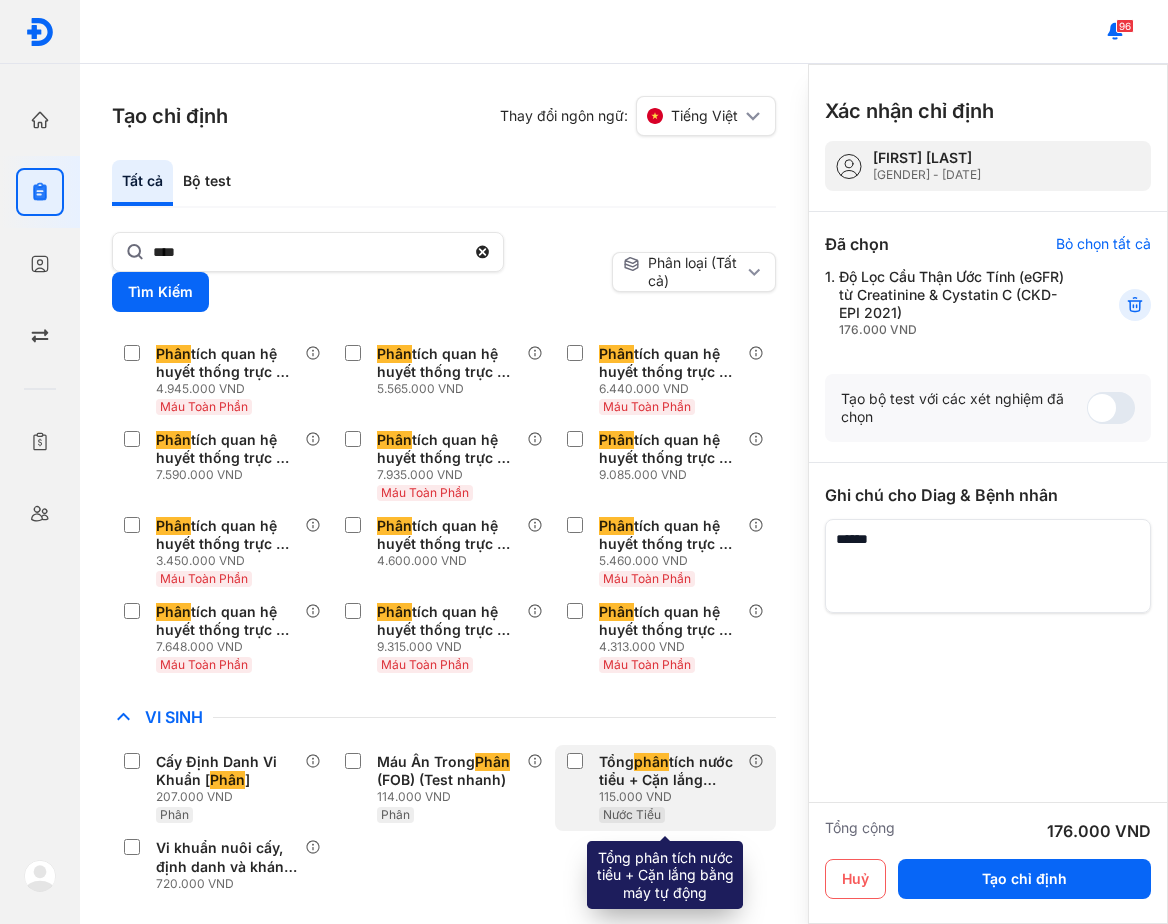click on "115.000 VND" at bounding box center (673, 797) 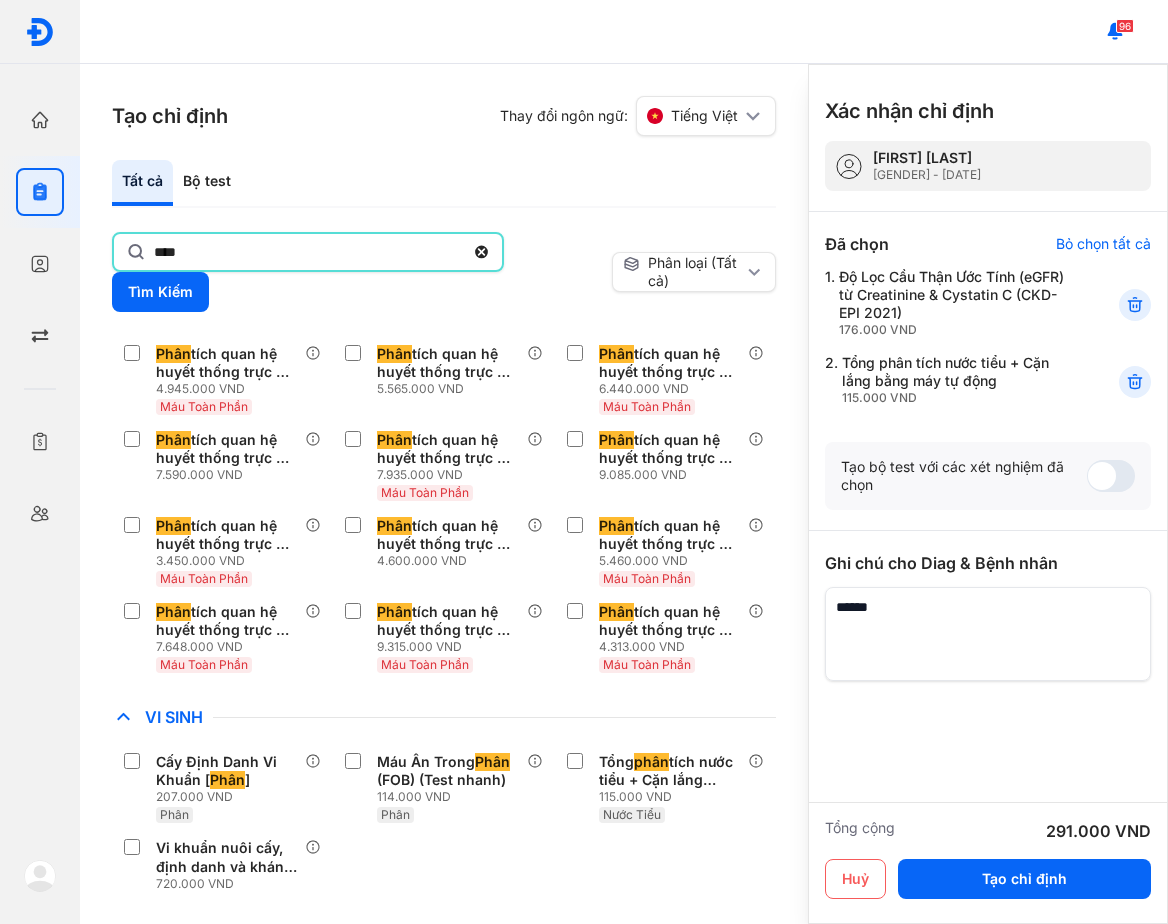 click on "****" 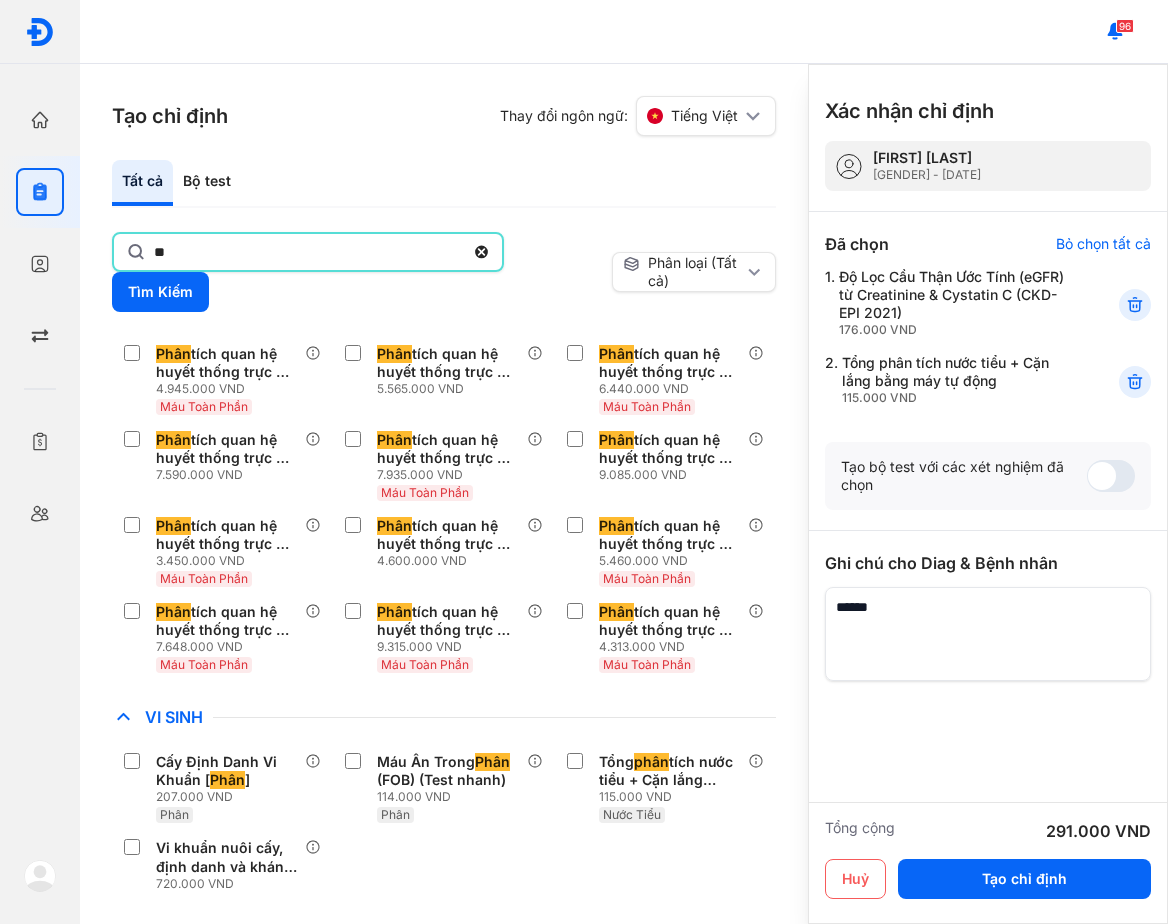 type on "*" 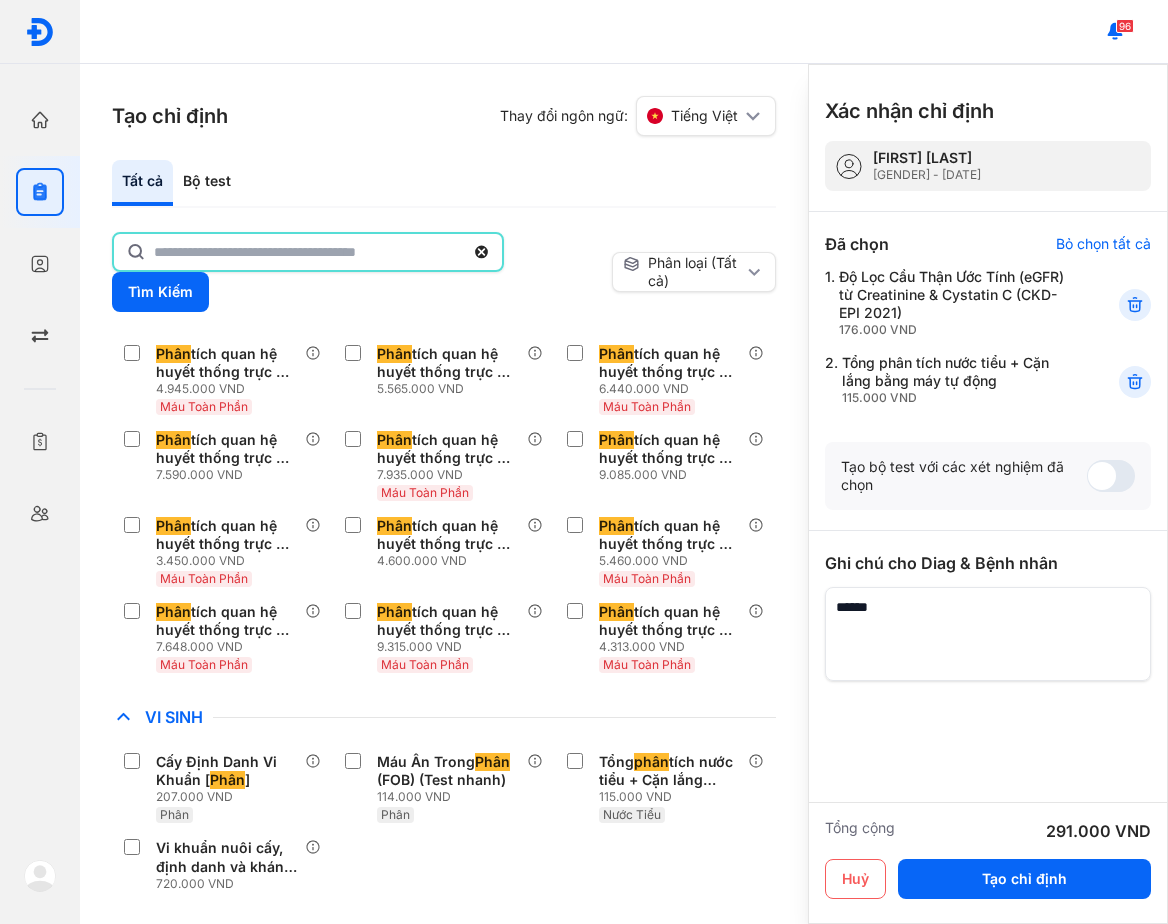 type on "*" 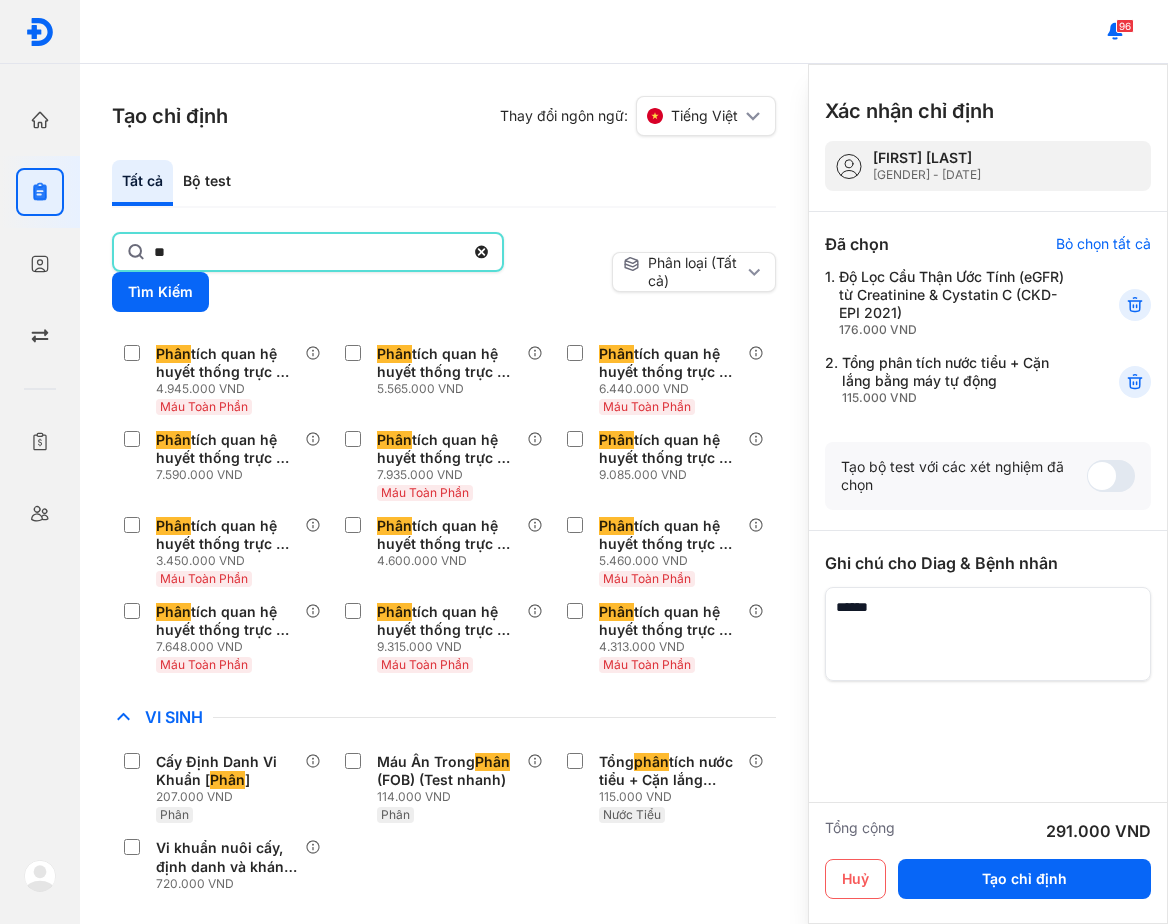 type on "*" 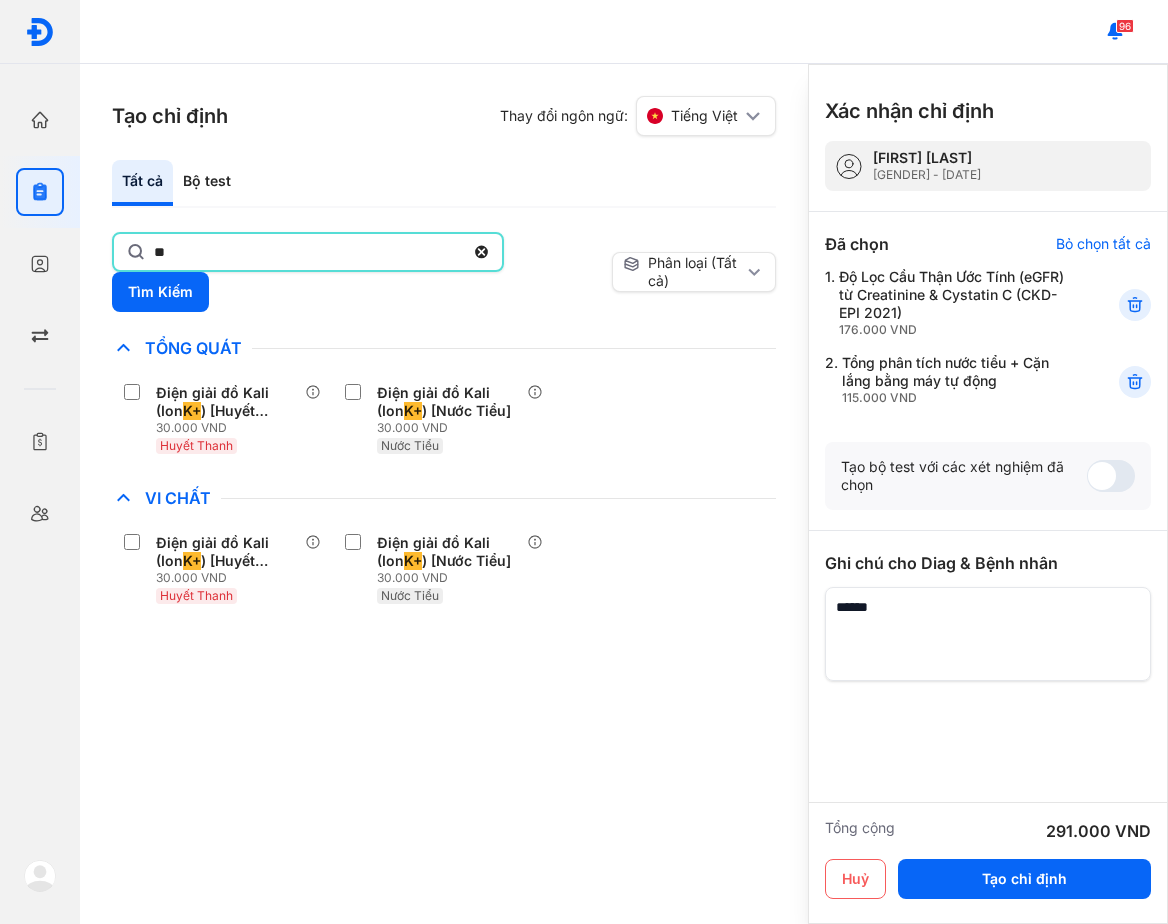 type on "*" 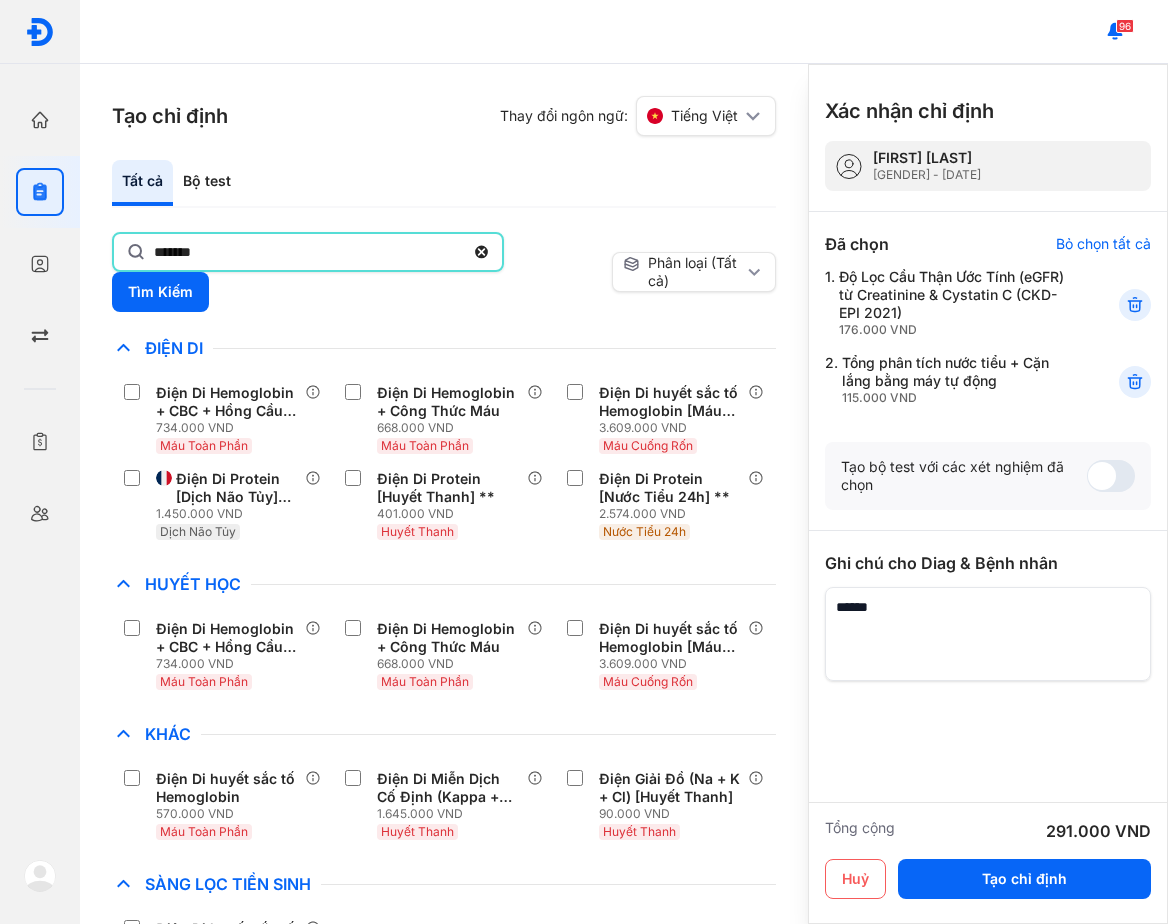type on "**********" 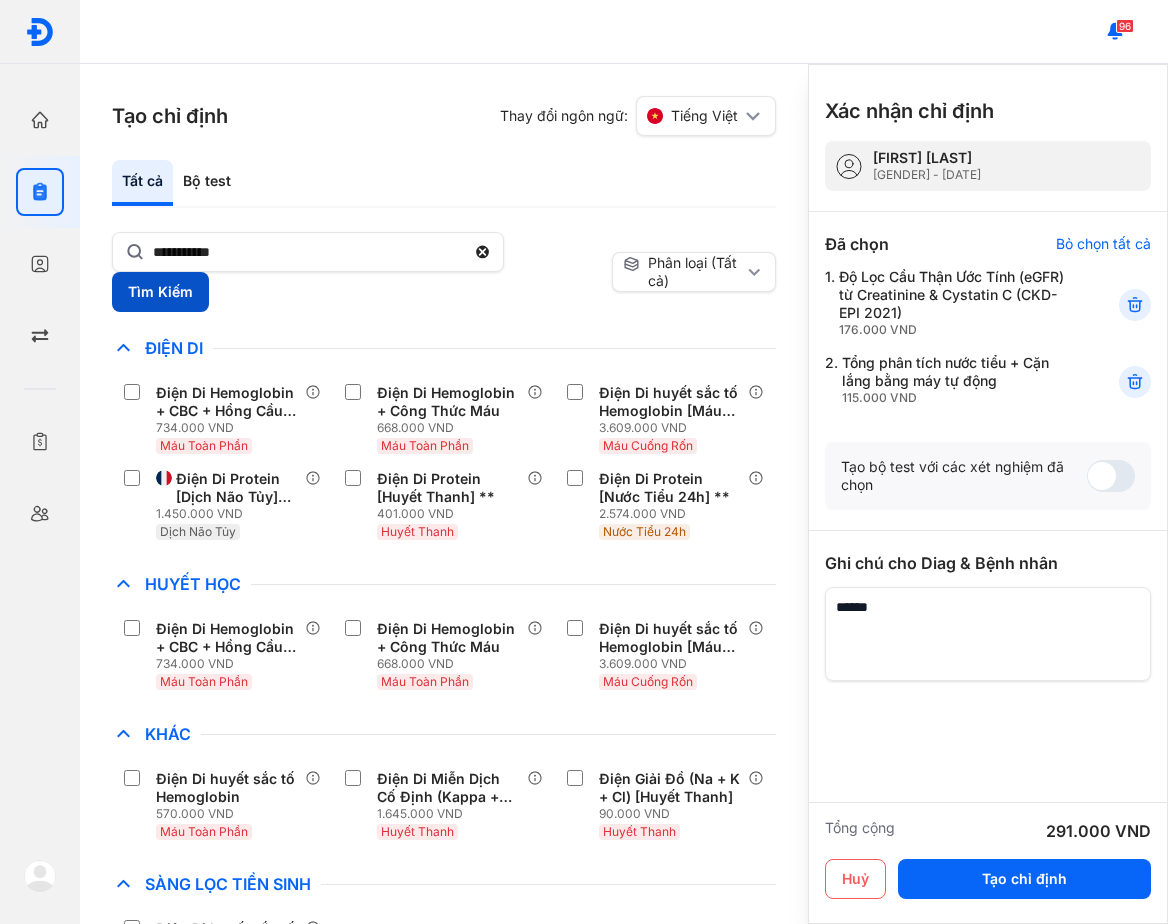 click on "Tìm Kiếm" at bounding box center [160, 292] 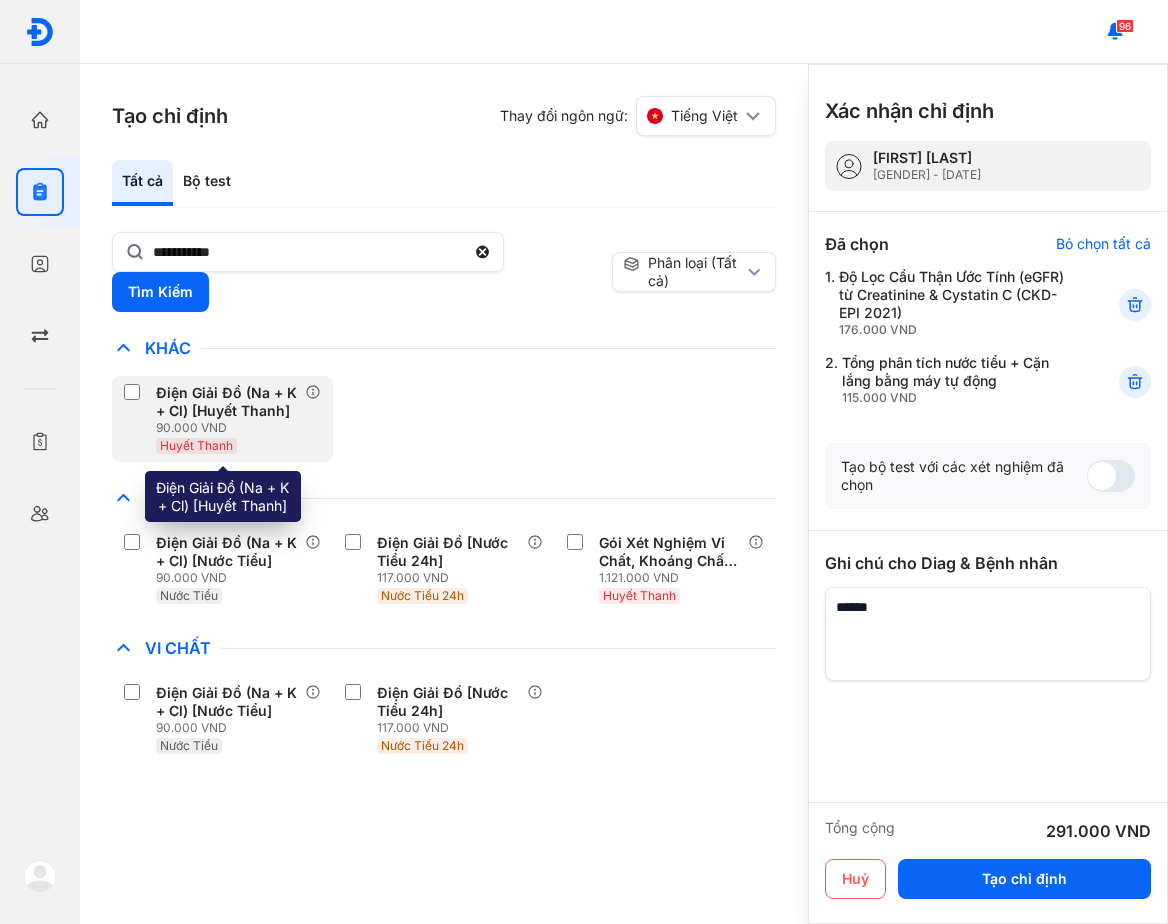 click on "Điện Giải Đồ (Na + K + Cl) [Huyết Thanh]" at bounding box center [226, 402] 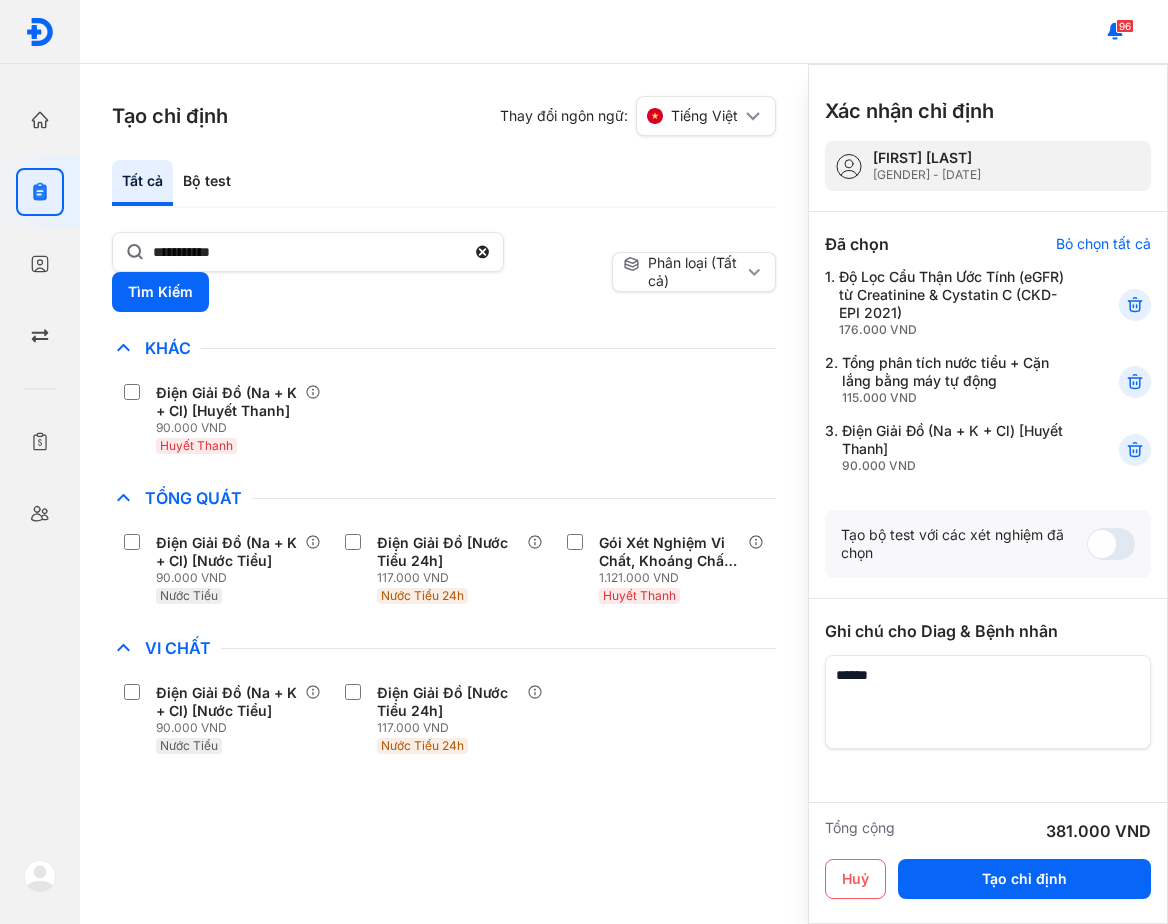 click on "Điện Giải Đồ (Na + K + Cl) [Huyết Thanh] 90.000 VND Huyết Thanh" at bounding box center (444, 419) 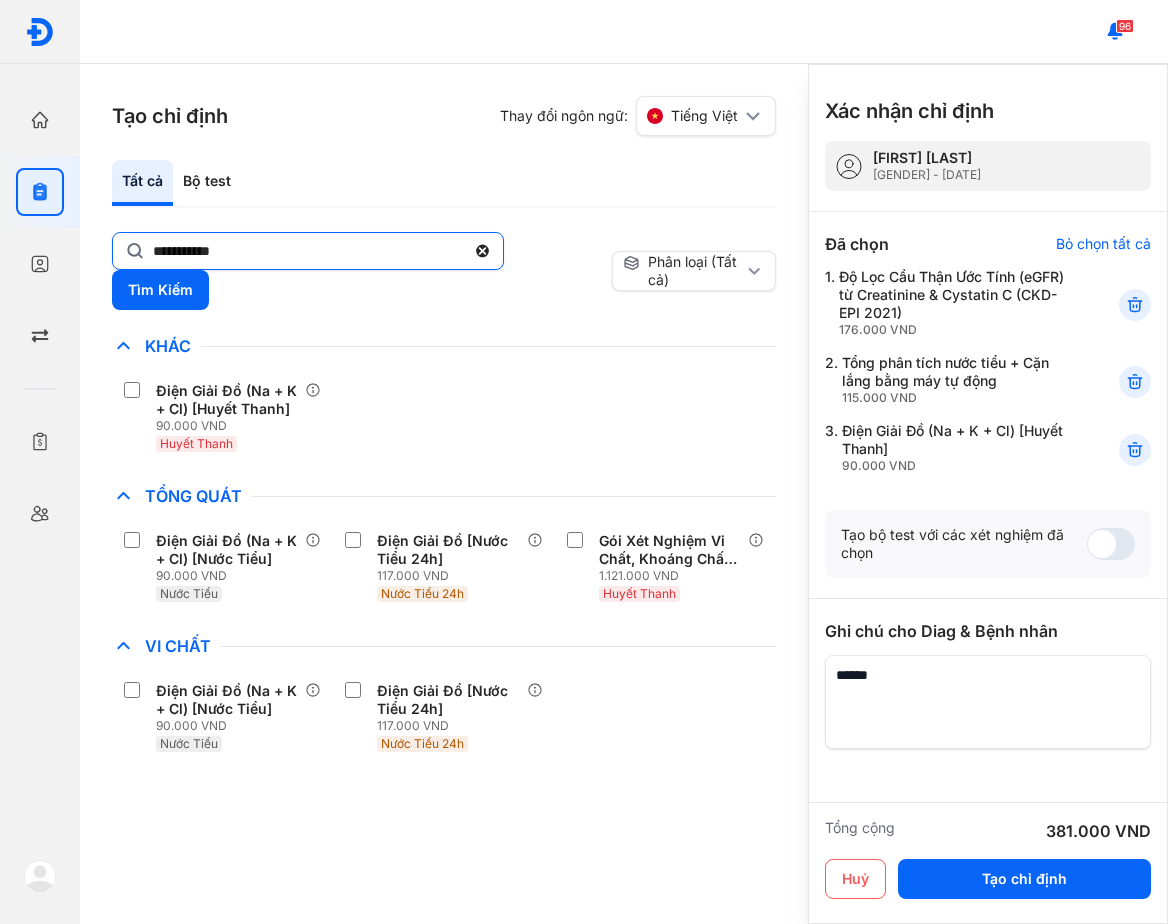 click on "**********" 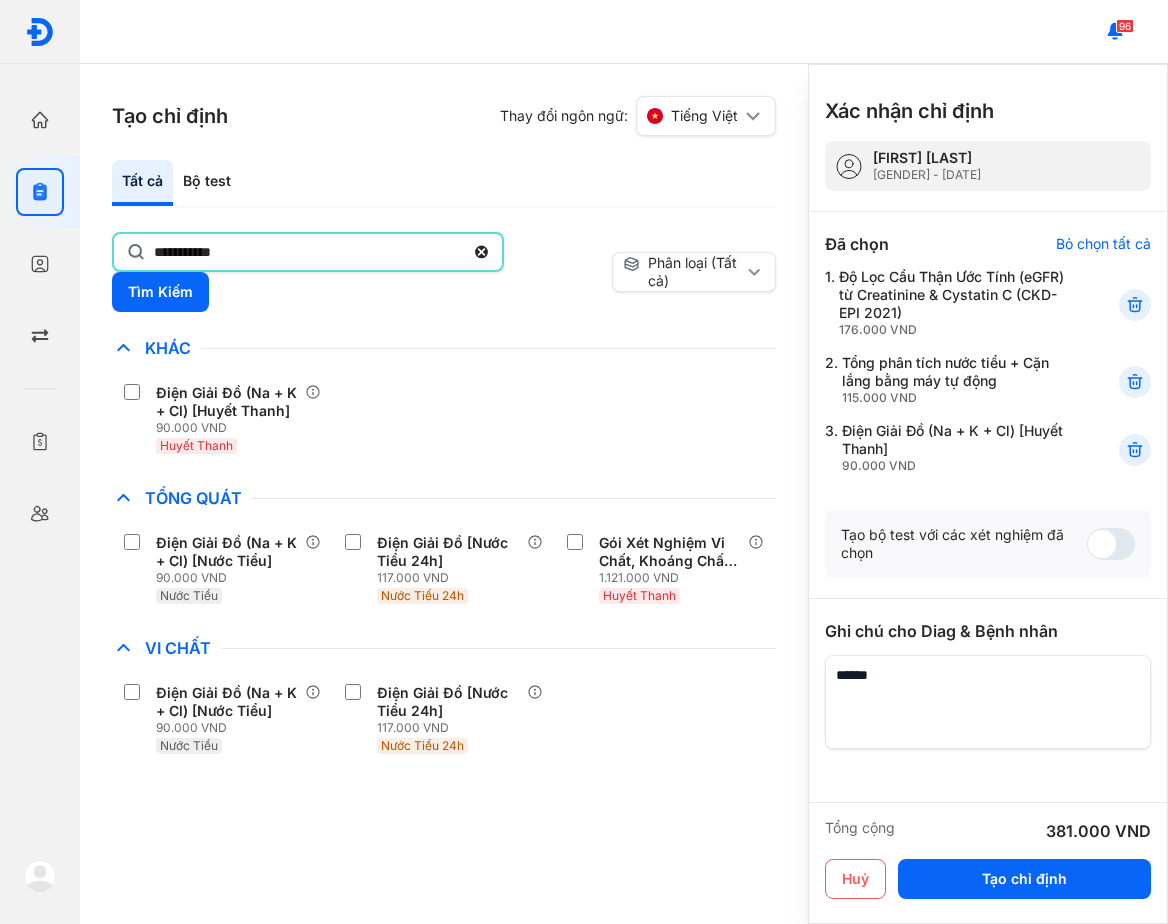 click on "**********" 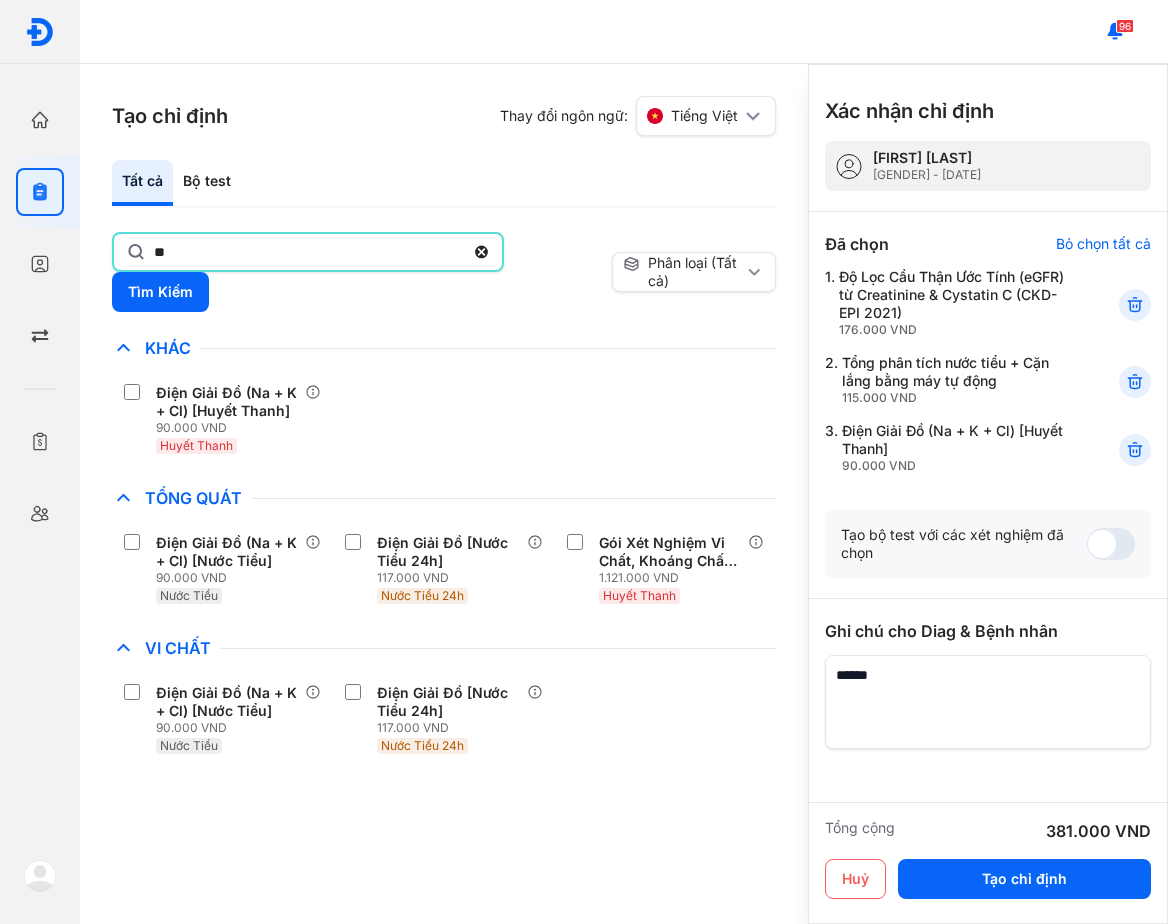 type on "*" 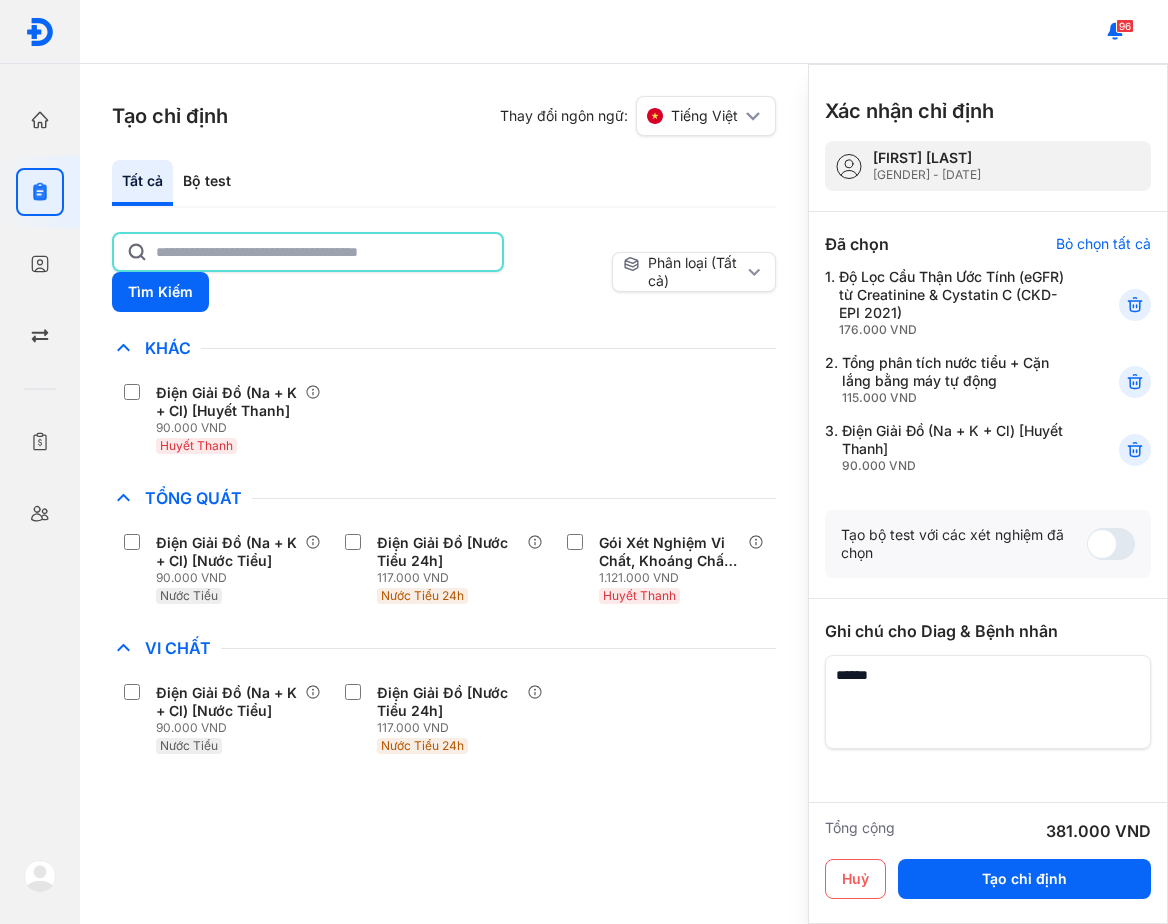 type 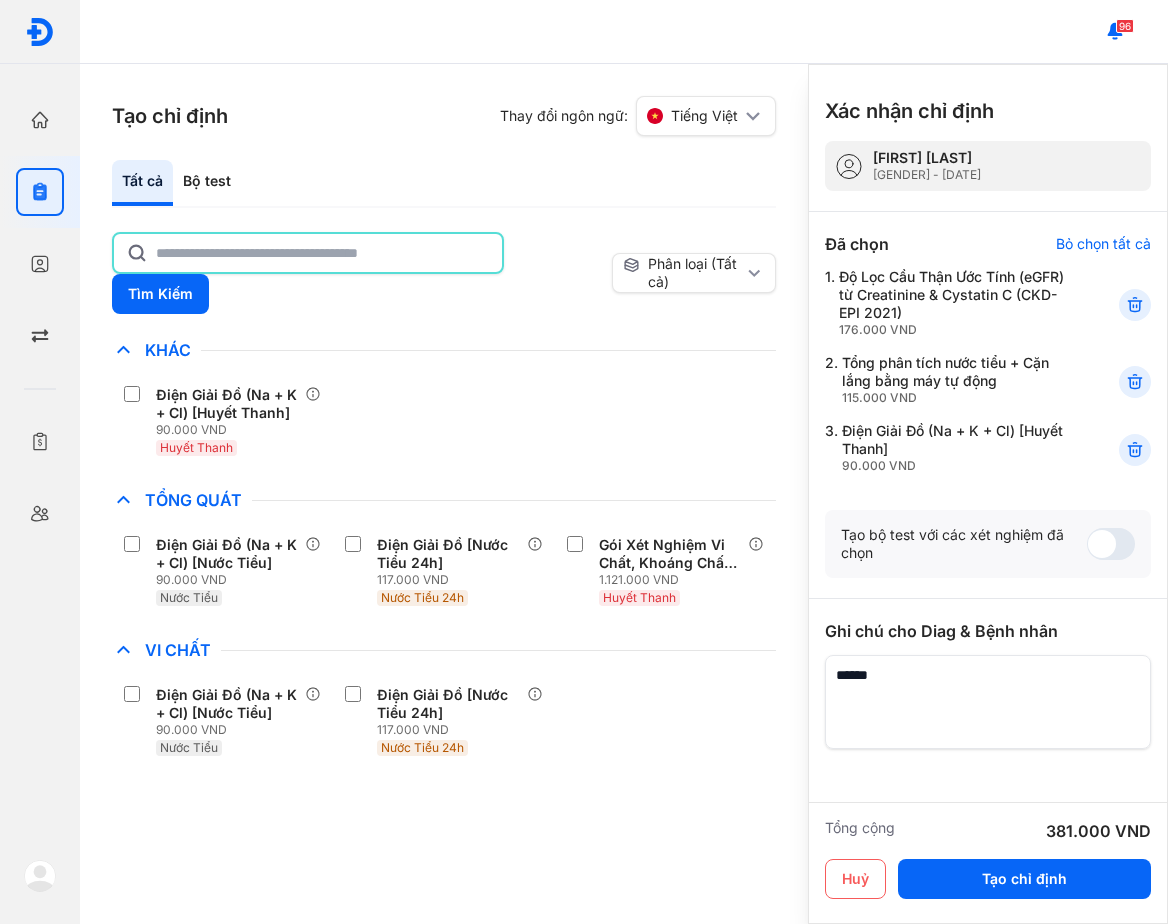 click on "Tìm Kiếm  Phân loại (Tất cả) Lưu làm chế độ xem mặc định Chỉ định nhiều nhất Bệnh Truyền Nhiễm Chẩn Đoán Hình Ảnh Chất Gây Nghiện COVID Di Truyền Dị Ứng Điện Di Độc Chất Đông Máu Gan Hô Hấp Huyết Học Khác Điện Giải Đồ (Na + K + Cl) [Huyết Thanh] 90.000 VND Huyết Thanh Ký Sinh Trùng Nội Tiết Tố & Hóoc-môn Sản Phụ Khoa Sàng Lọc Tiền Sinh STIs Sức Khỏe Nam Giới Thận Tiểu Đường Tim Mạch Tổng Quát Điện Giải Đồ (Na + K + Cl) [Nước Tiểu] 90.000 VND Nước Tiểu Điện Giải Đồ [Nước Tiểu 24h] 117.000 VND Nước Tiểu 24h Gói Xét Nghiệm Vi Chất, Khoáng Chất, Điện Giải (11) 1.121.000 VND Huyết Thanh Tự Miễn Tuyến Giáp Ung Thư Vi Chất Điện Giải Đồ (Na + K + Cl) [Nước Tiểu] 90.000 VND Nước Tiểu Điện Giải Đồ [Nước Tiểu 24h] 117.000 VND Nước Tiểu 24h Vi Sinh Viêm Gan Yếu Tố Viêm" 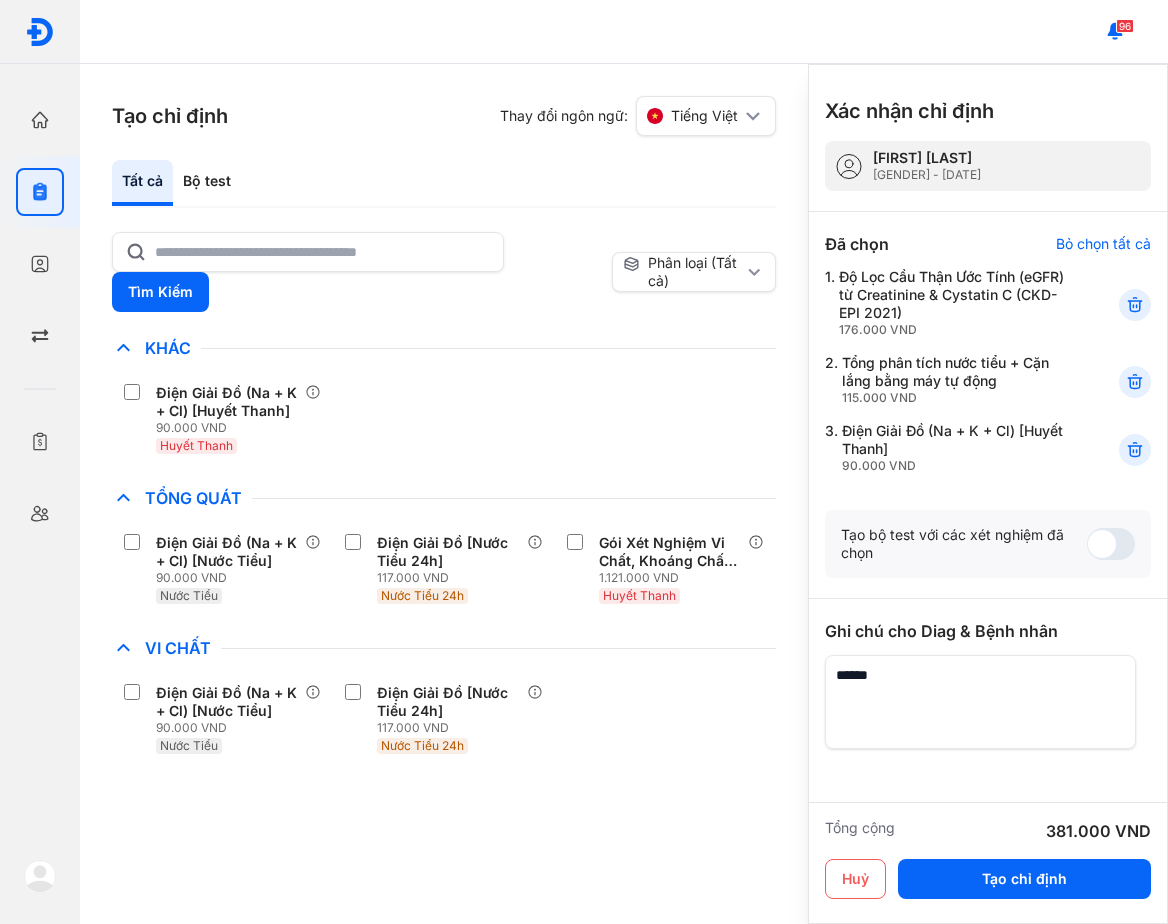 drag, startPoint x: 986, startPoint y: 863, endPoint x: 972, endPoint y: 839, distance: 27.784887 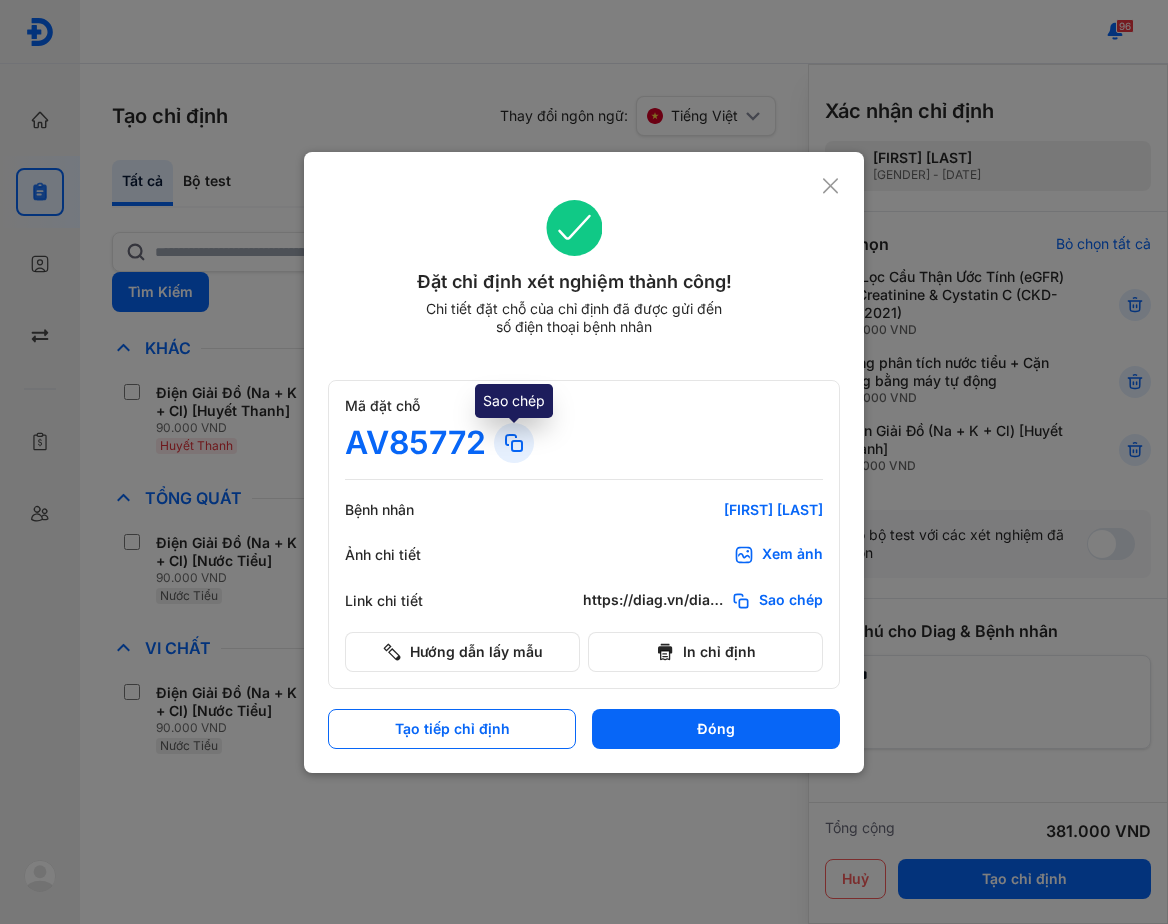 click 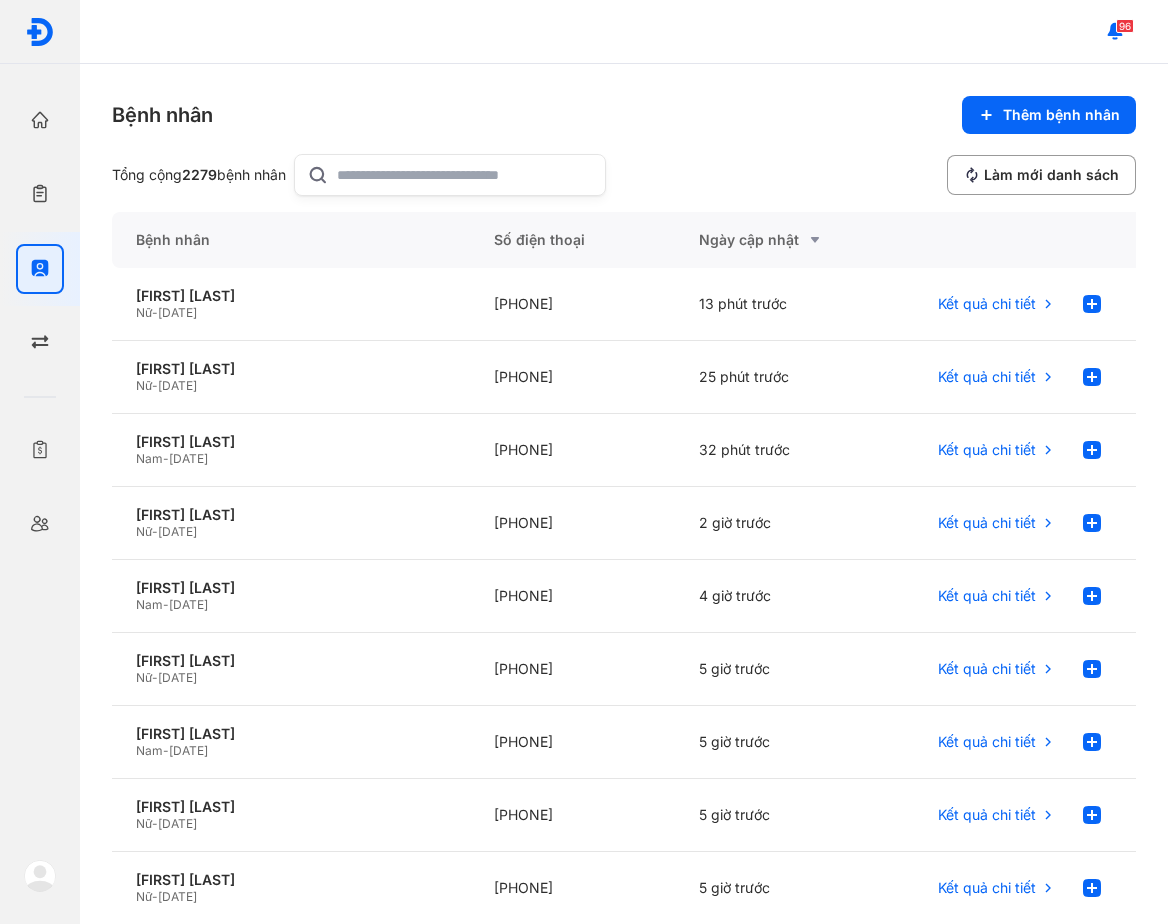 scroll, scrollTop: 0, scrollLeft: 0, axis: both 